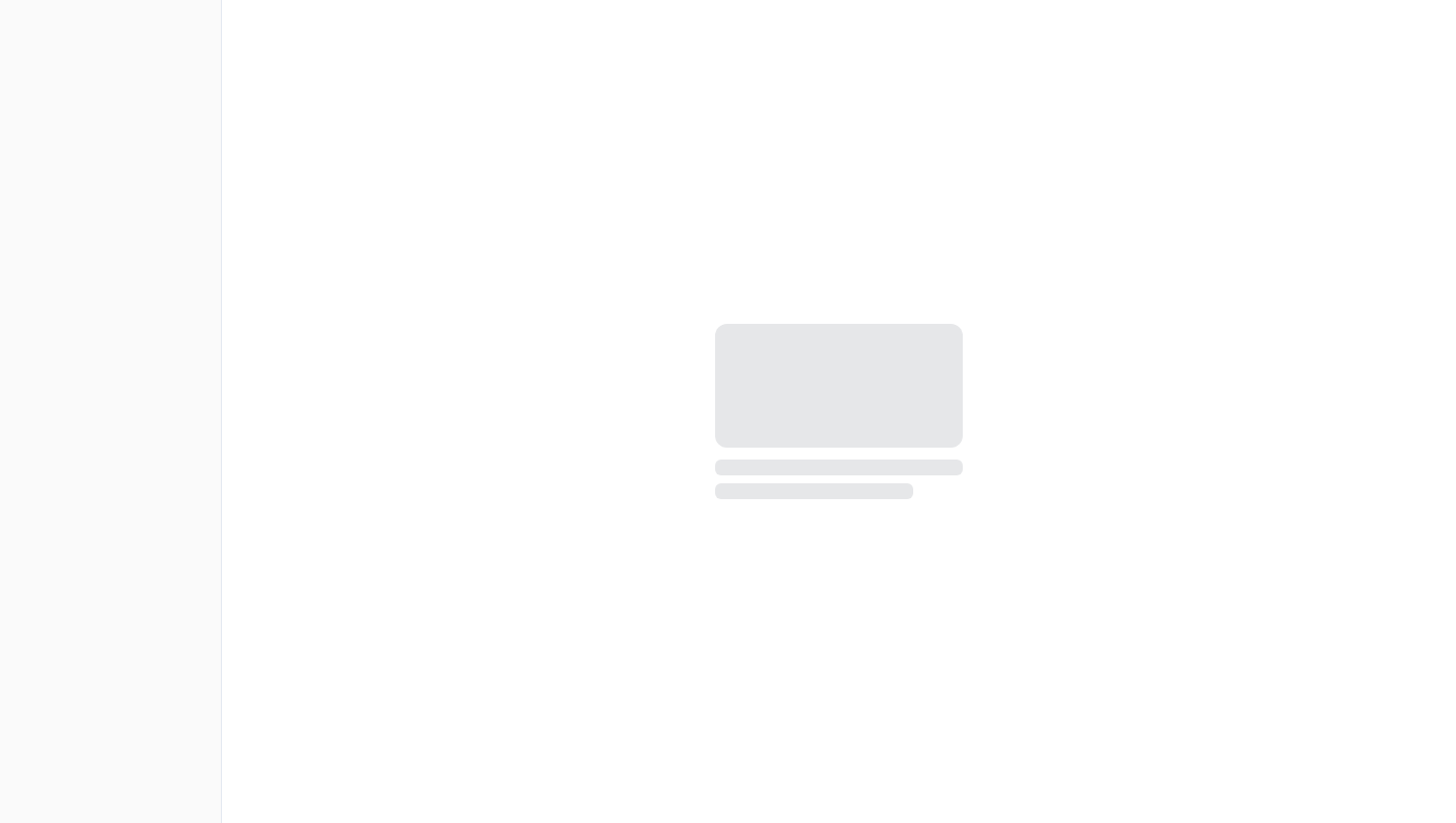 scroll, scrollTop: 0, scrollLeft: 0, axis: both 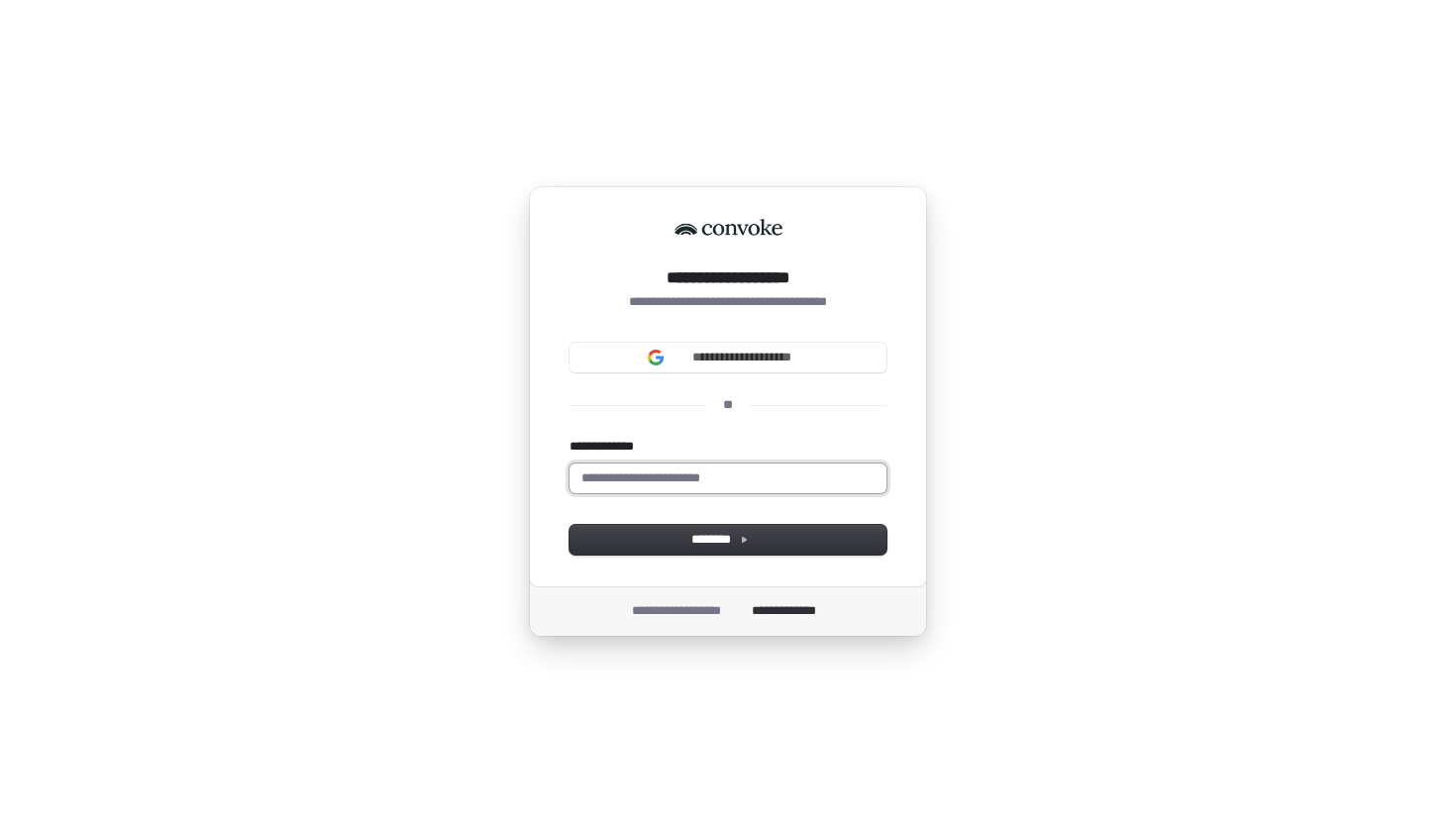 click on "**********" at bounding box center (728, 478) 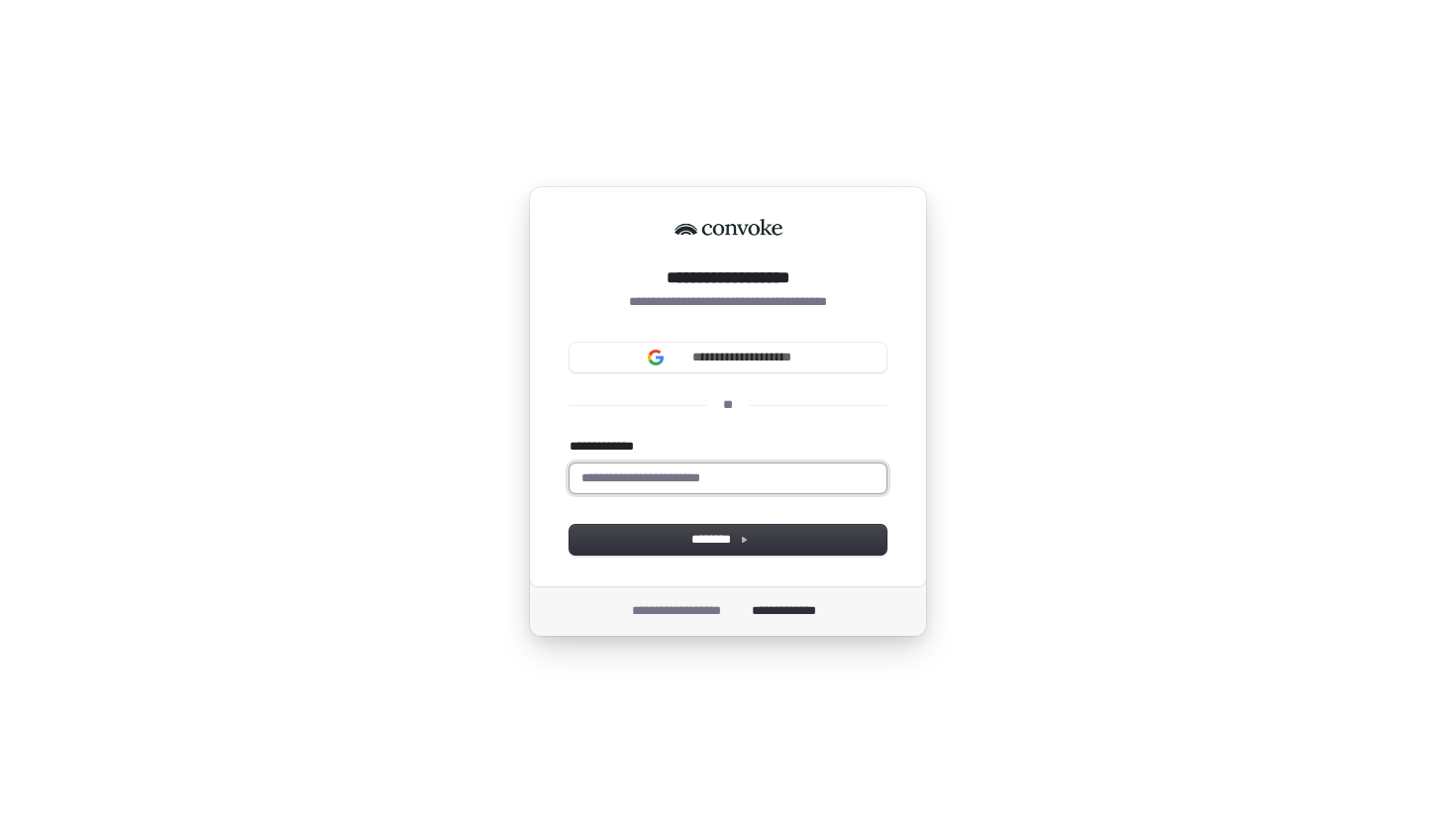 paste on "**********" 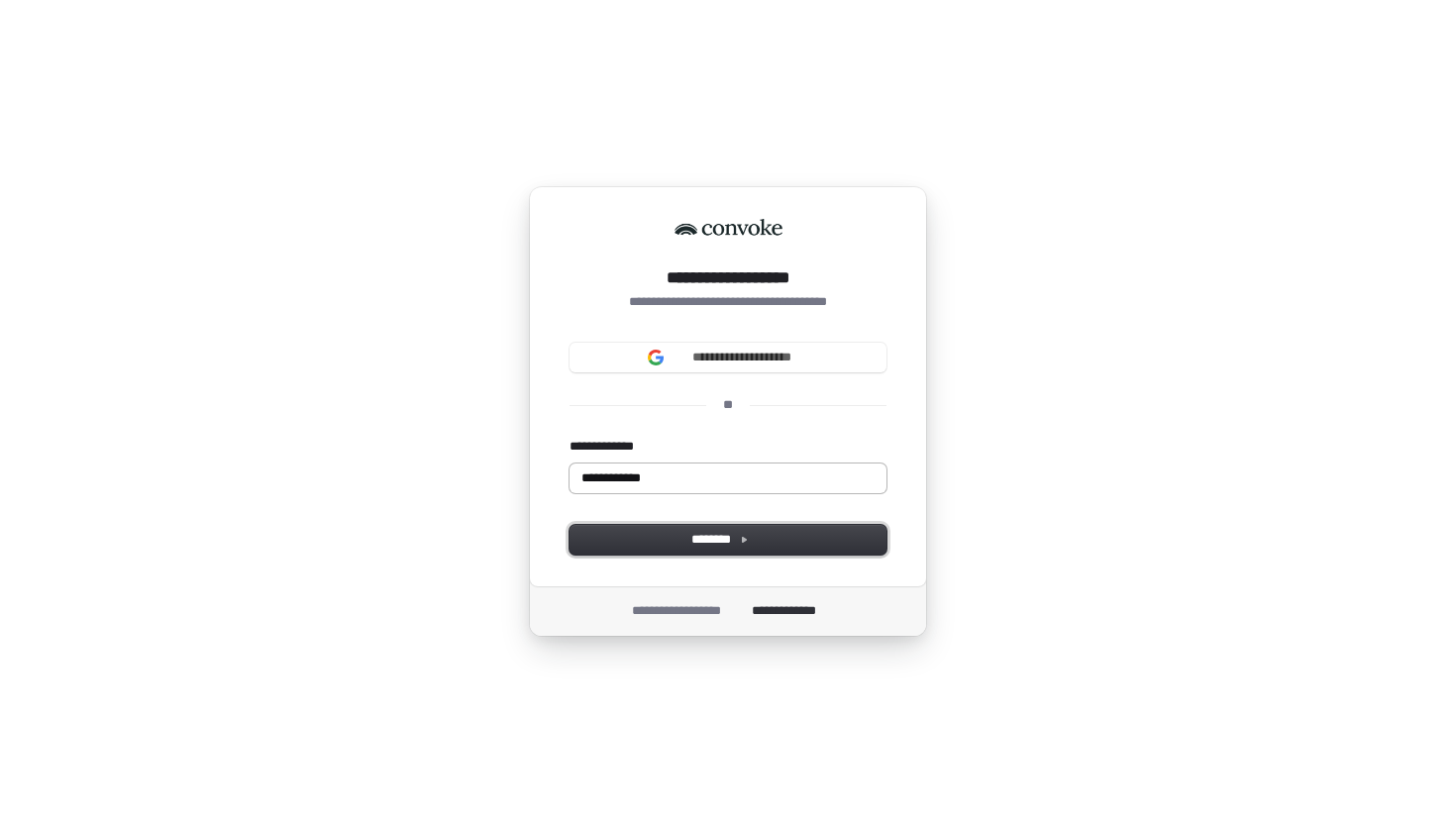 type on "**********" 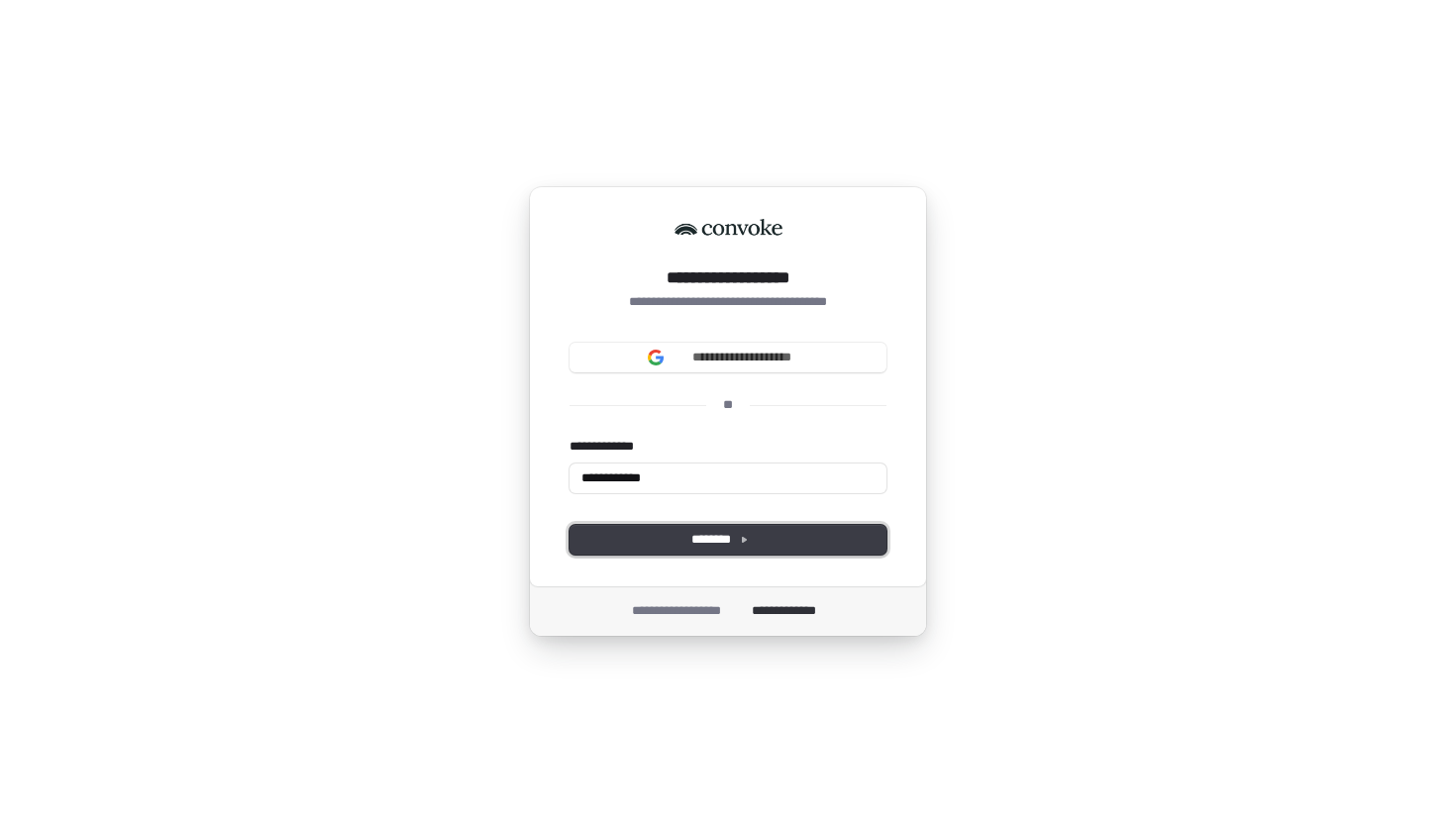 click on "********" at bounding box center [728, 540] 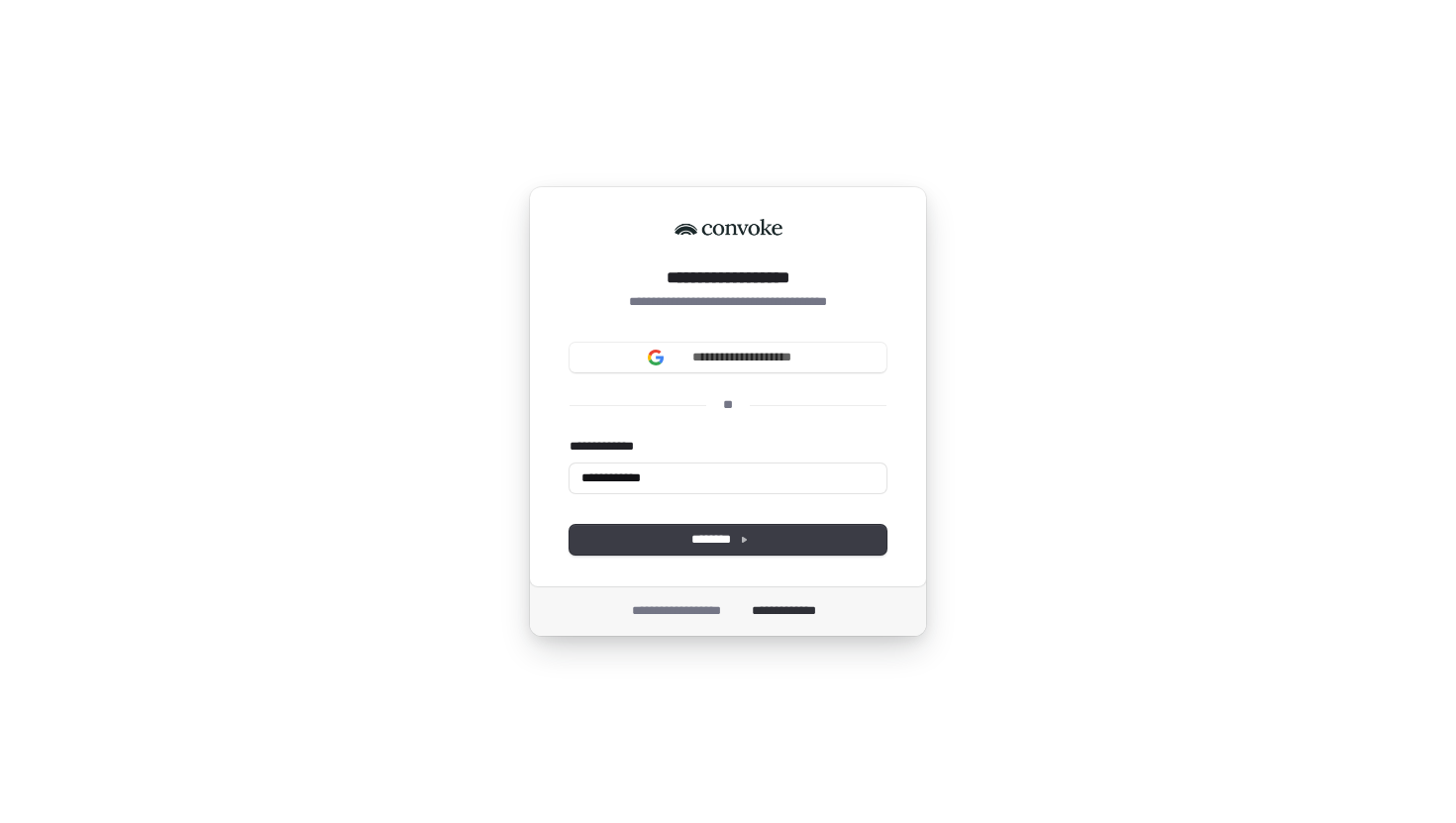 type on "**********" 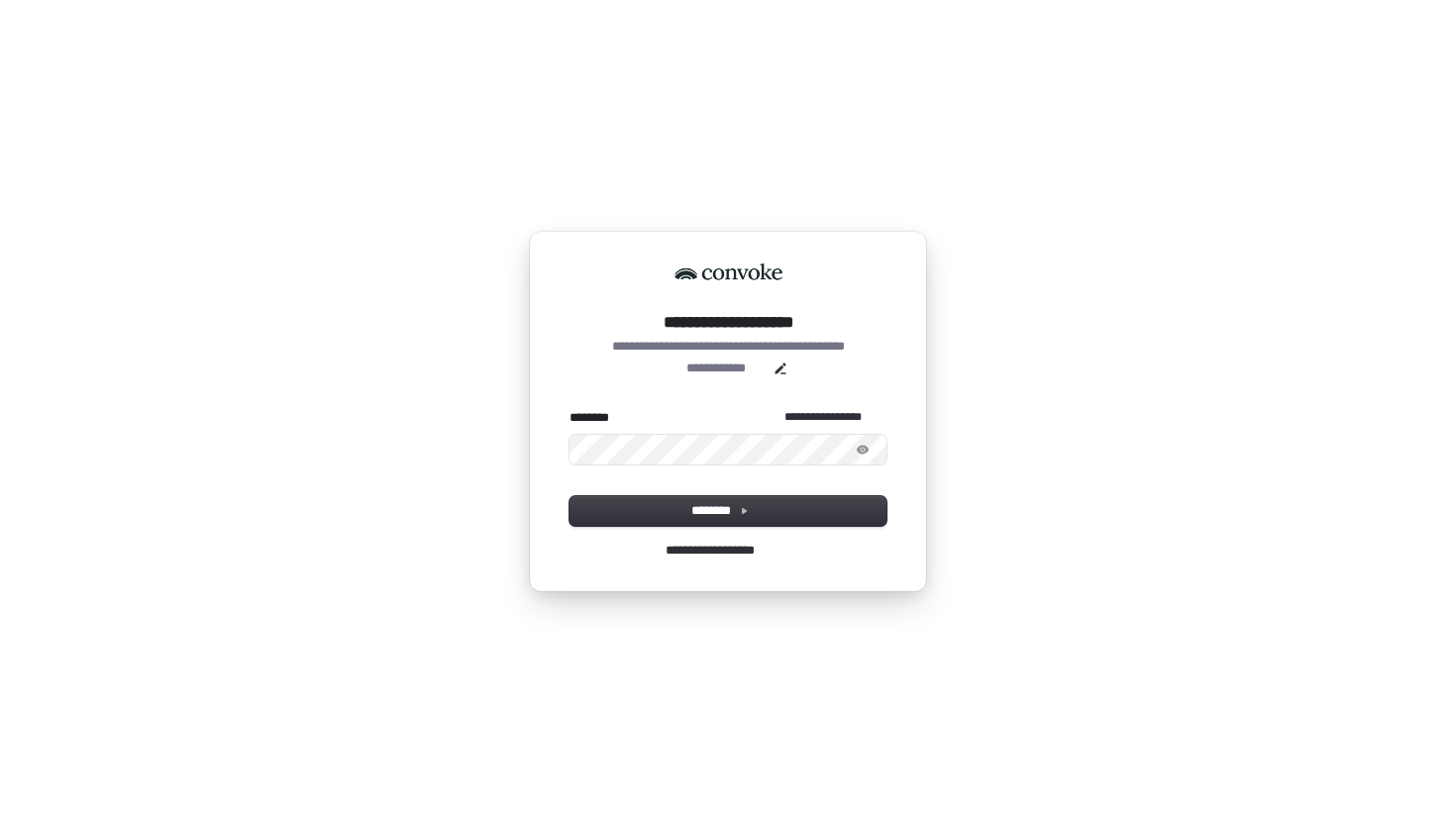 click on "**********" at bounding box center (728, 411) 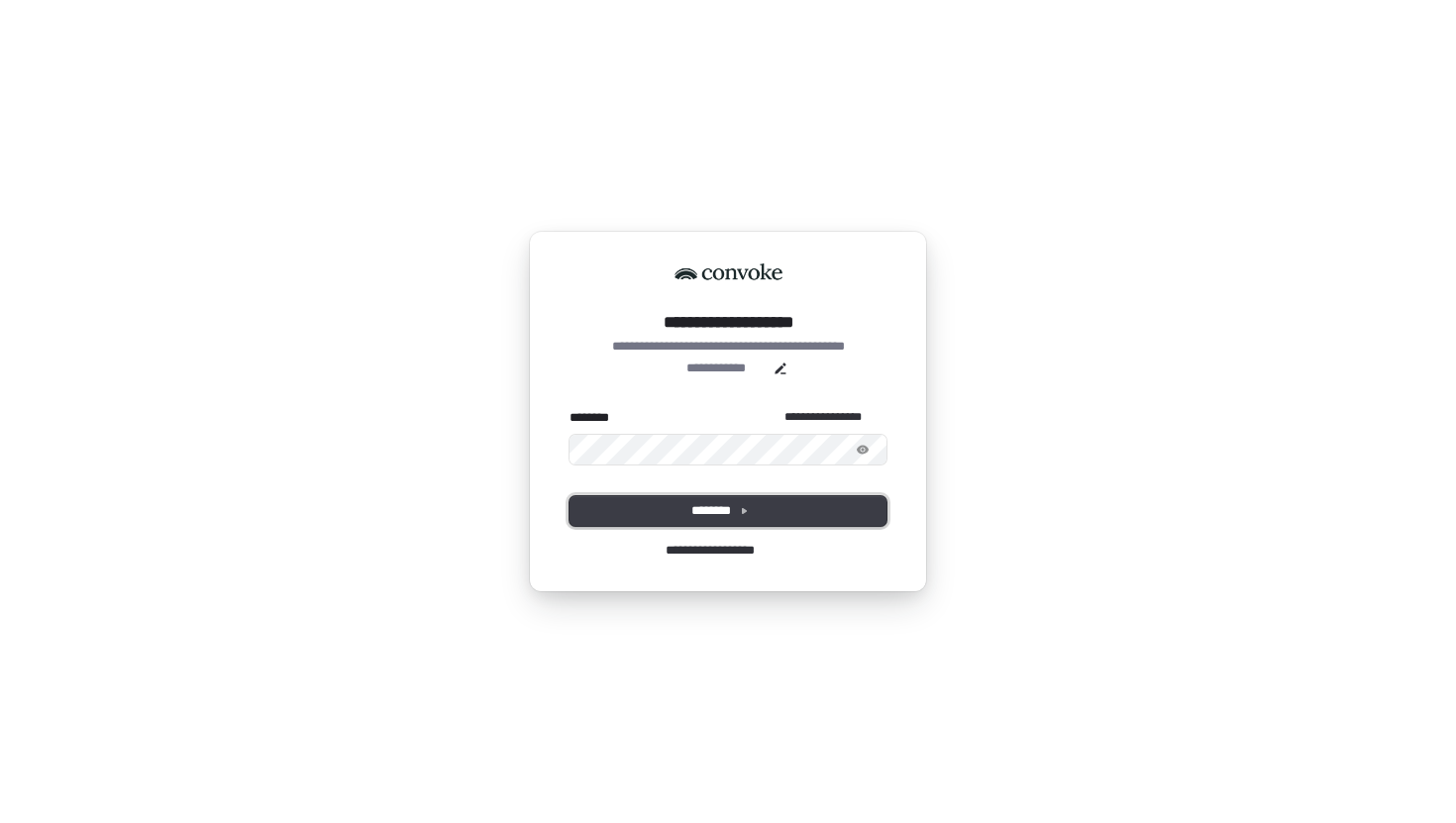 click on "********" at bounding box center (728, 511) 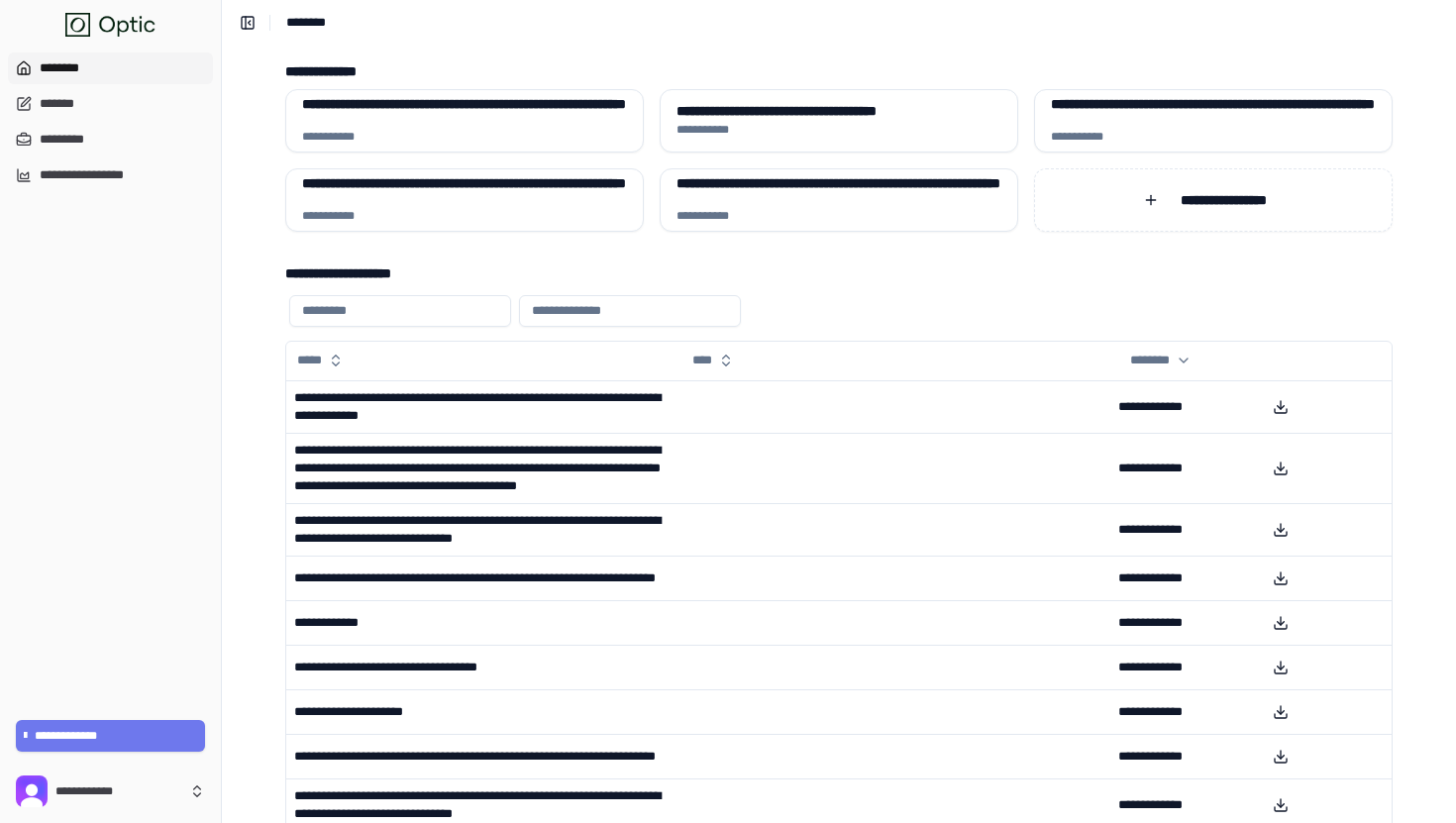 click on "**********" at bounding box center [839, 23] 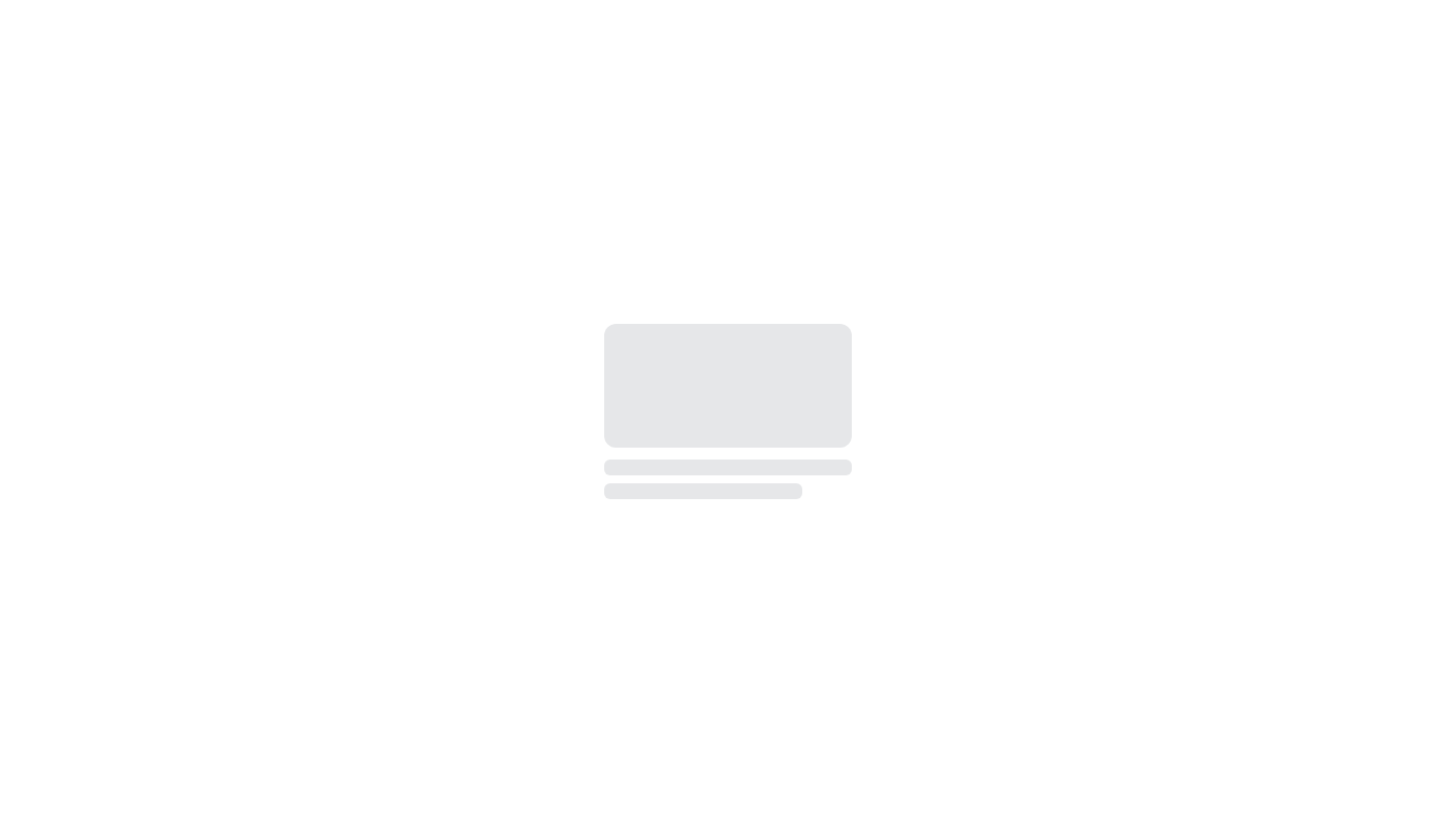 scroll, scrollTop: 0, scrollLeft: 0, axis: both 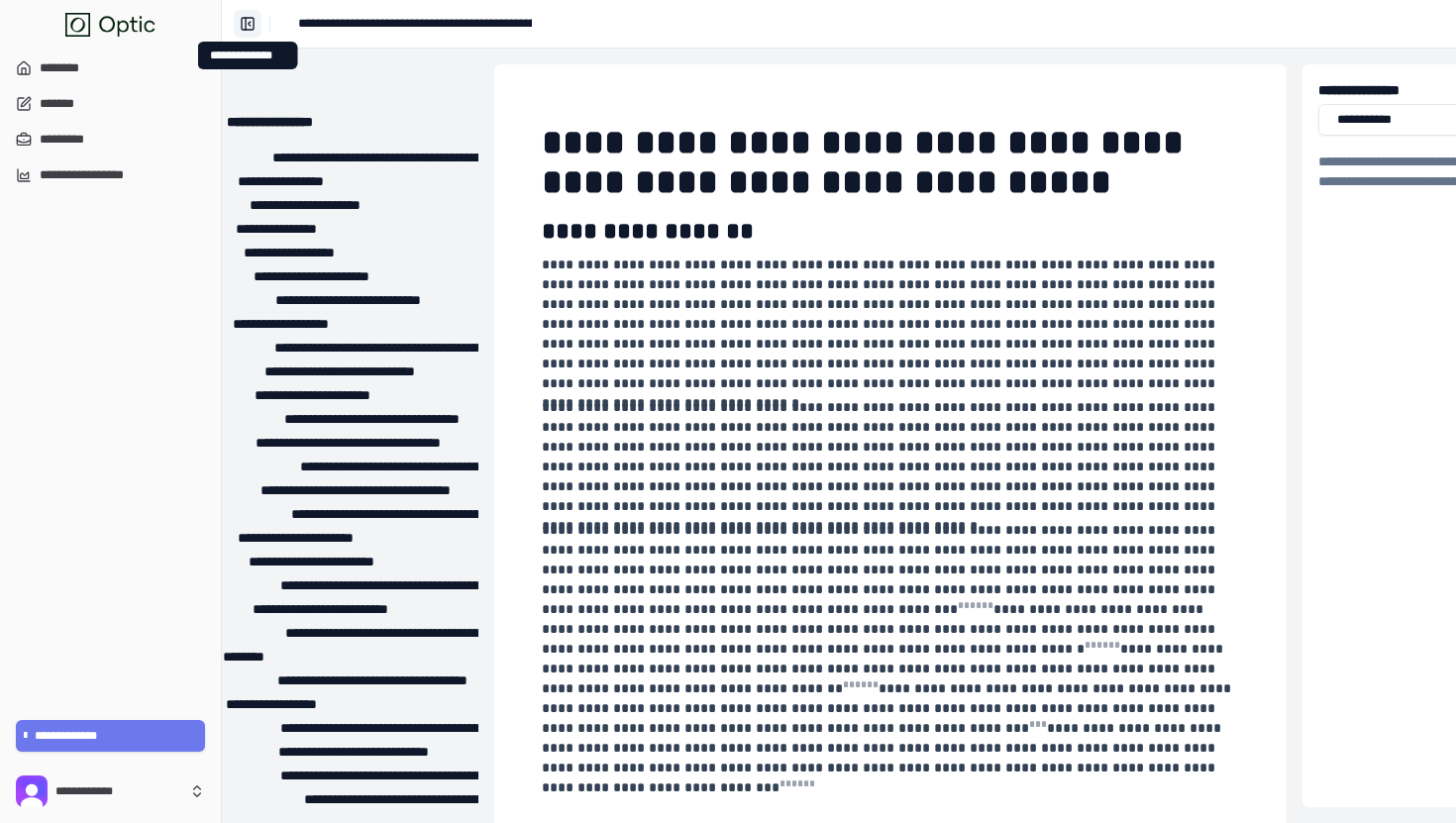 click on "**********" at bounding box center [248, 24] 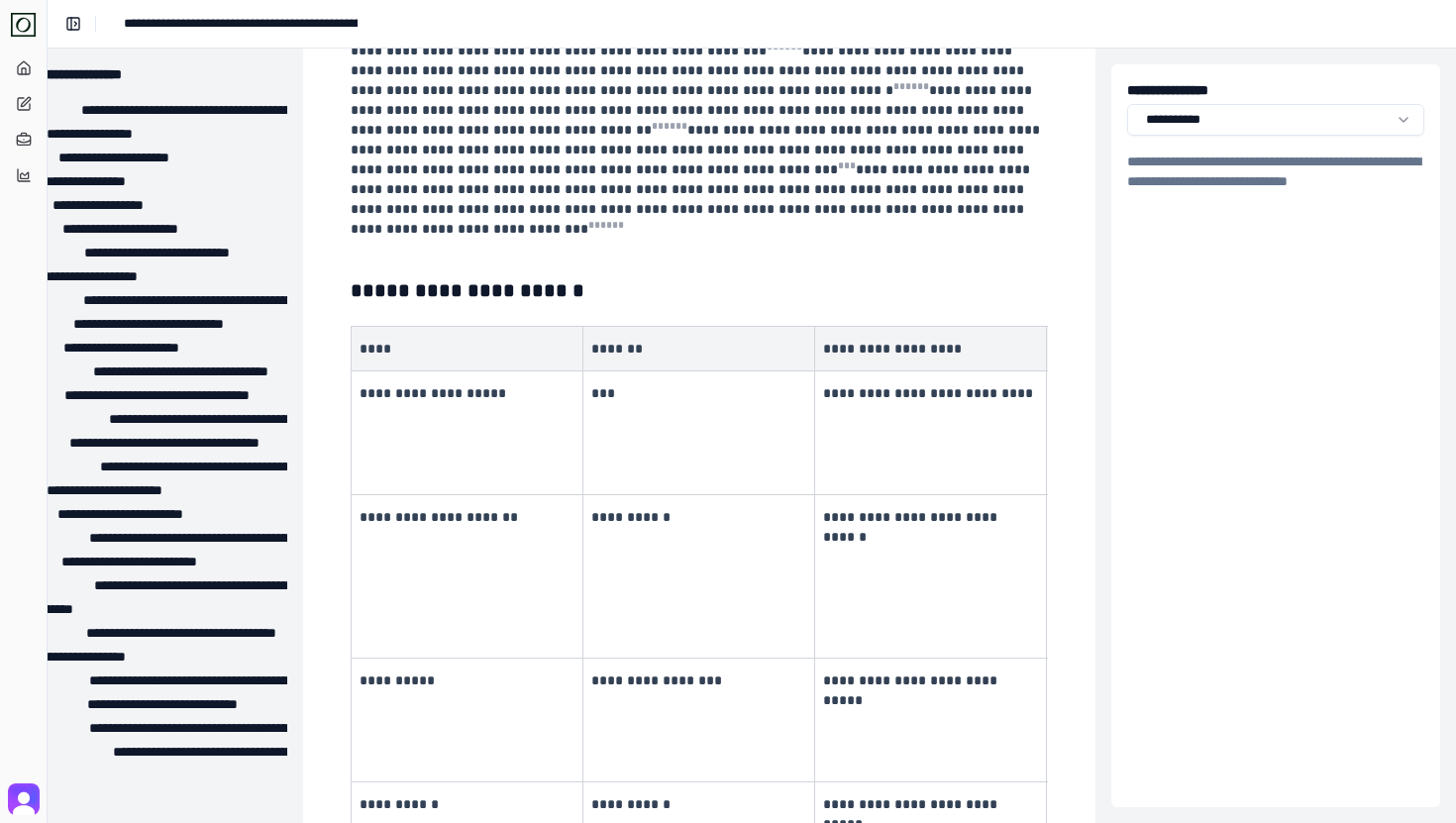 scroll, scrollTop: 0, scrollLeft: 53, axis: horizontal 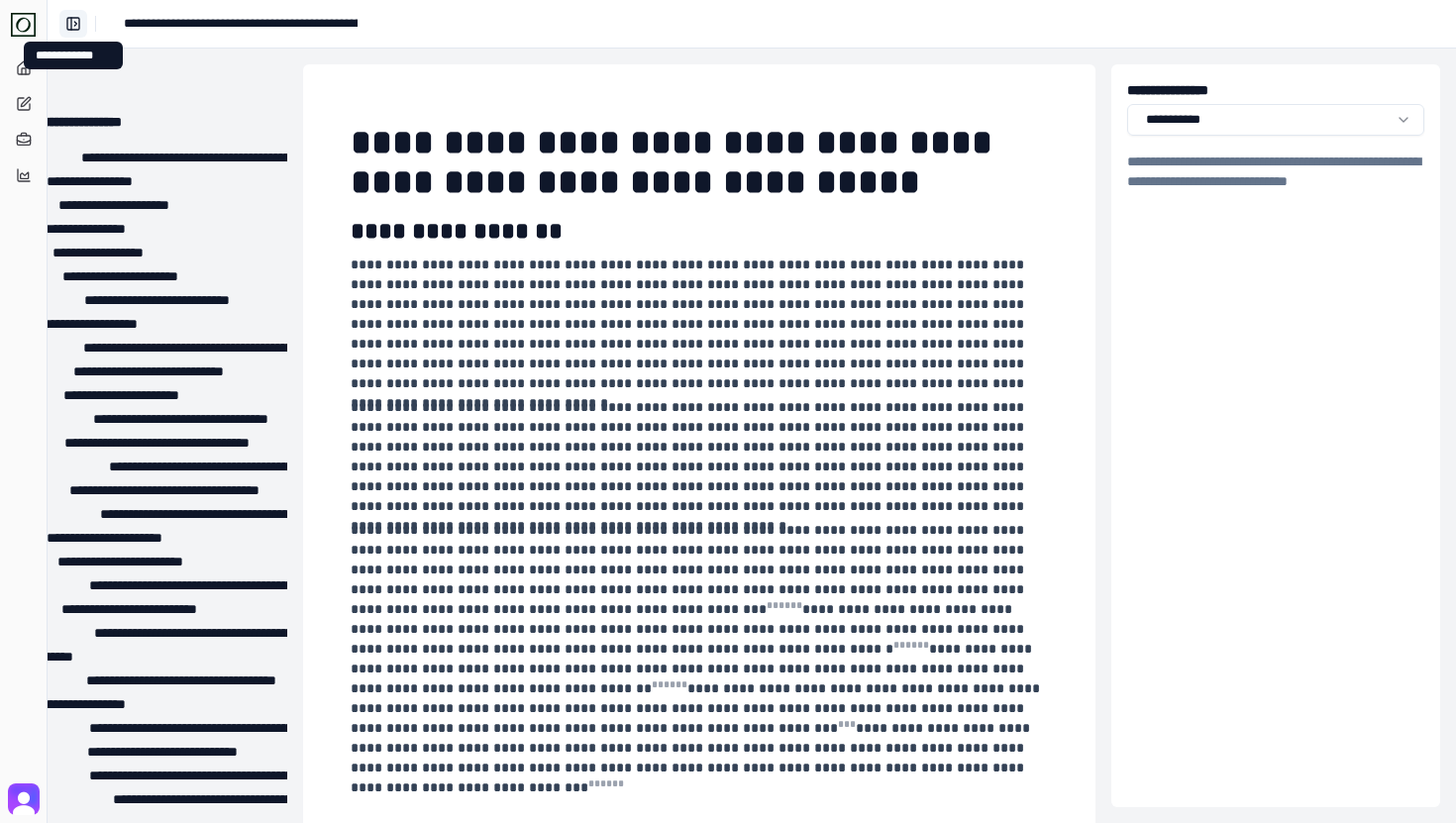 click on "**********" at bounding box center (73, 24) 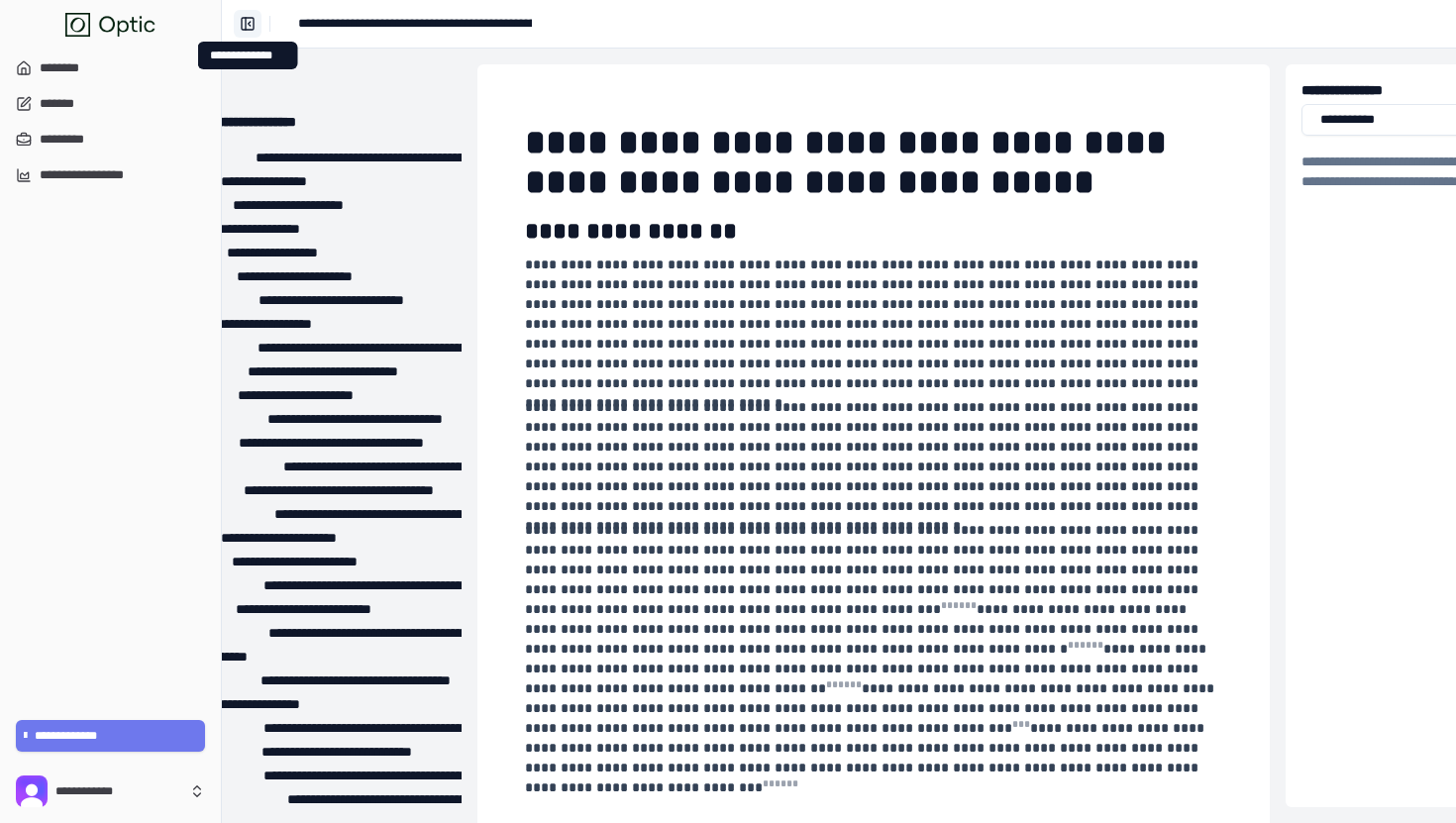 click on "**********" at bounding box center [248, 24] 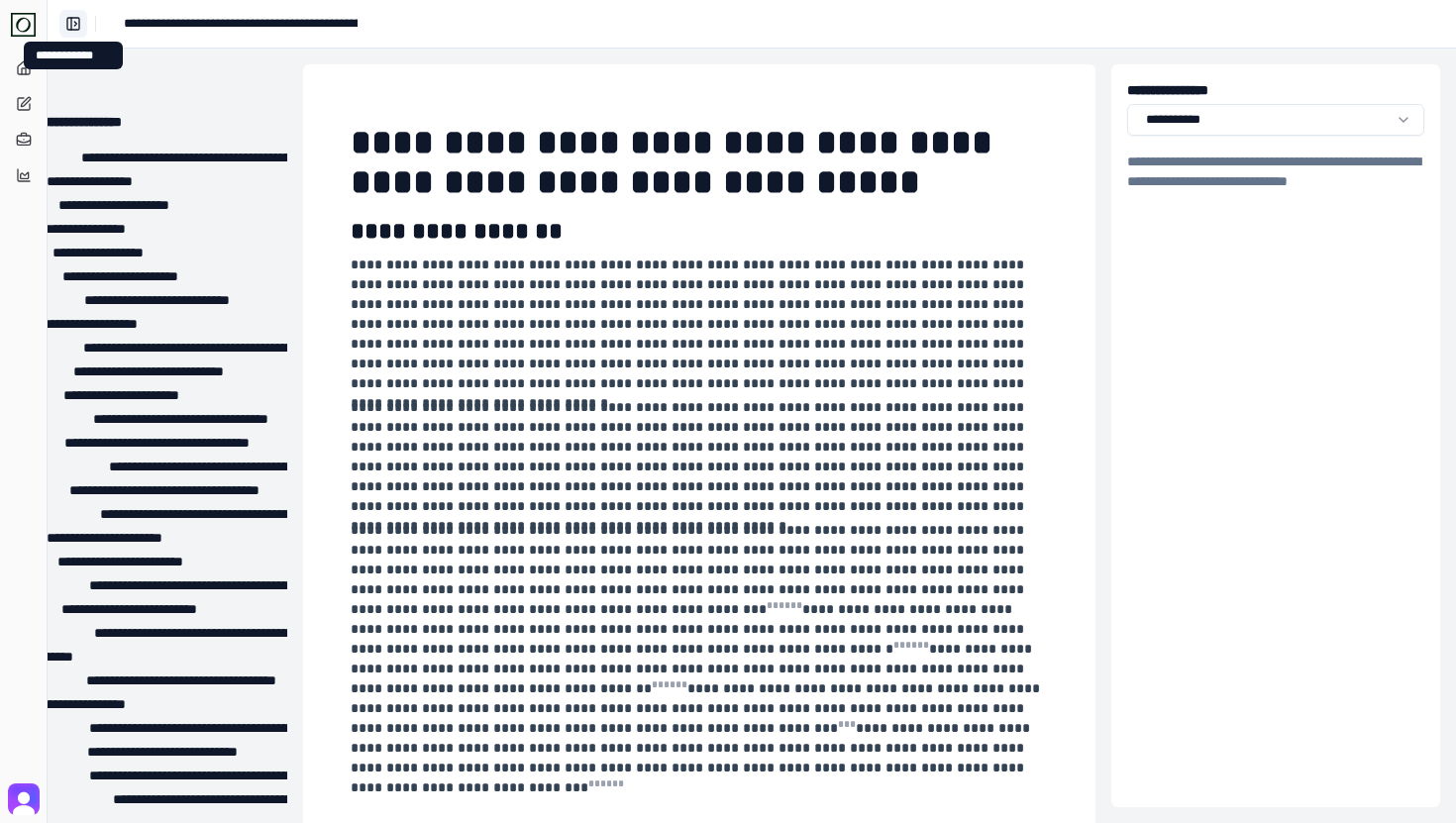 click on "**********" at bounding box center (73, 24) 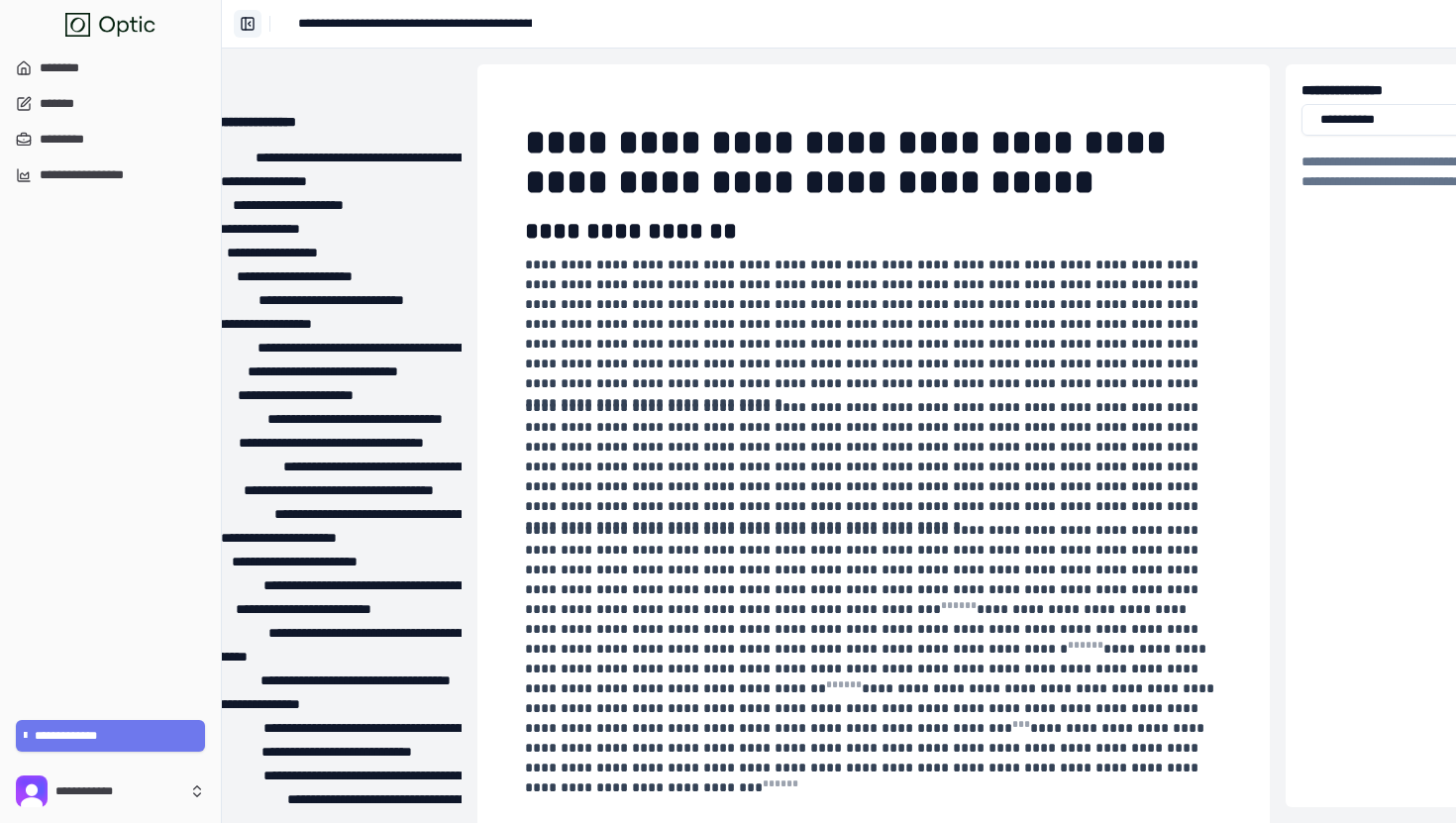 click on "**********" at bounding box center [248, 24] 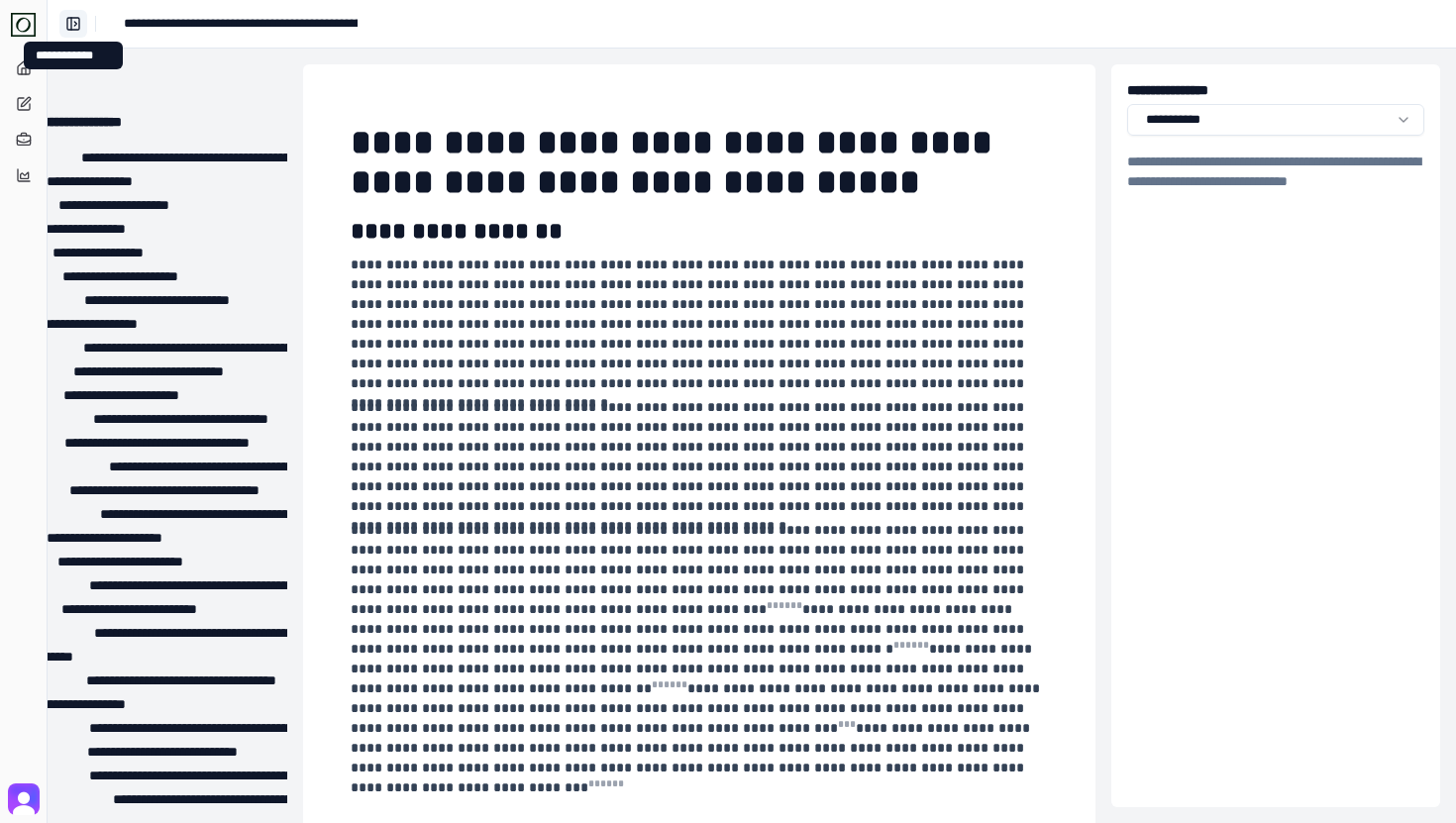 click on "**********" at bounding box center (73, 24) 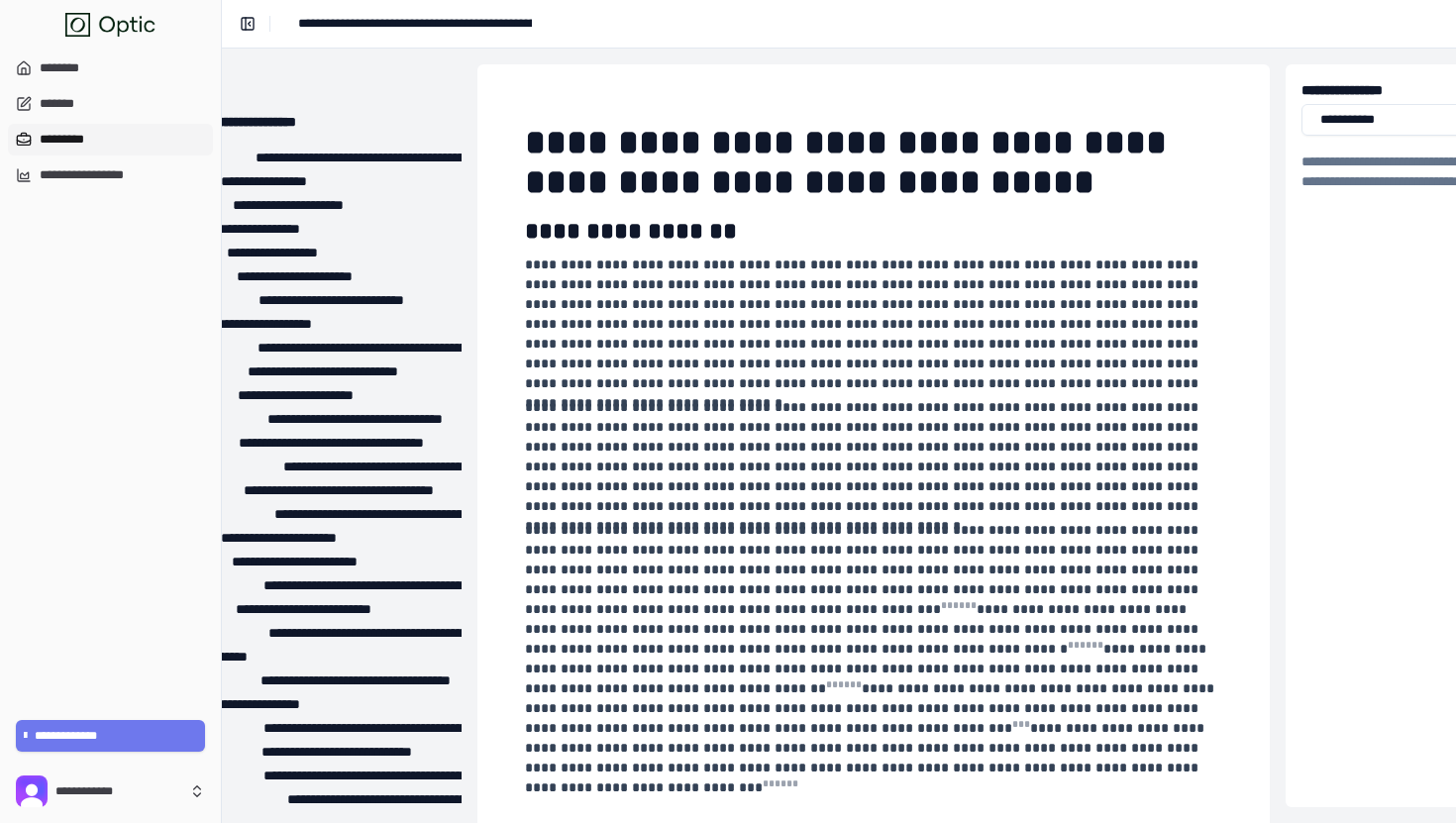 type 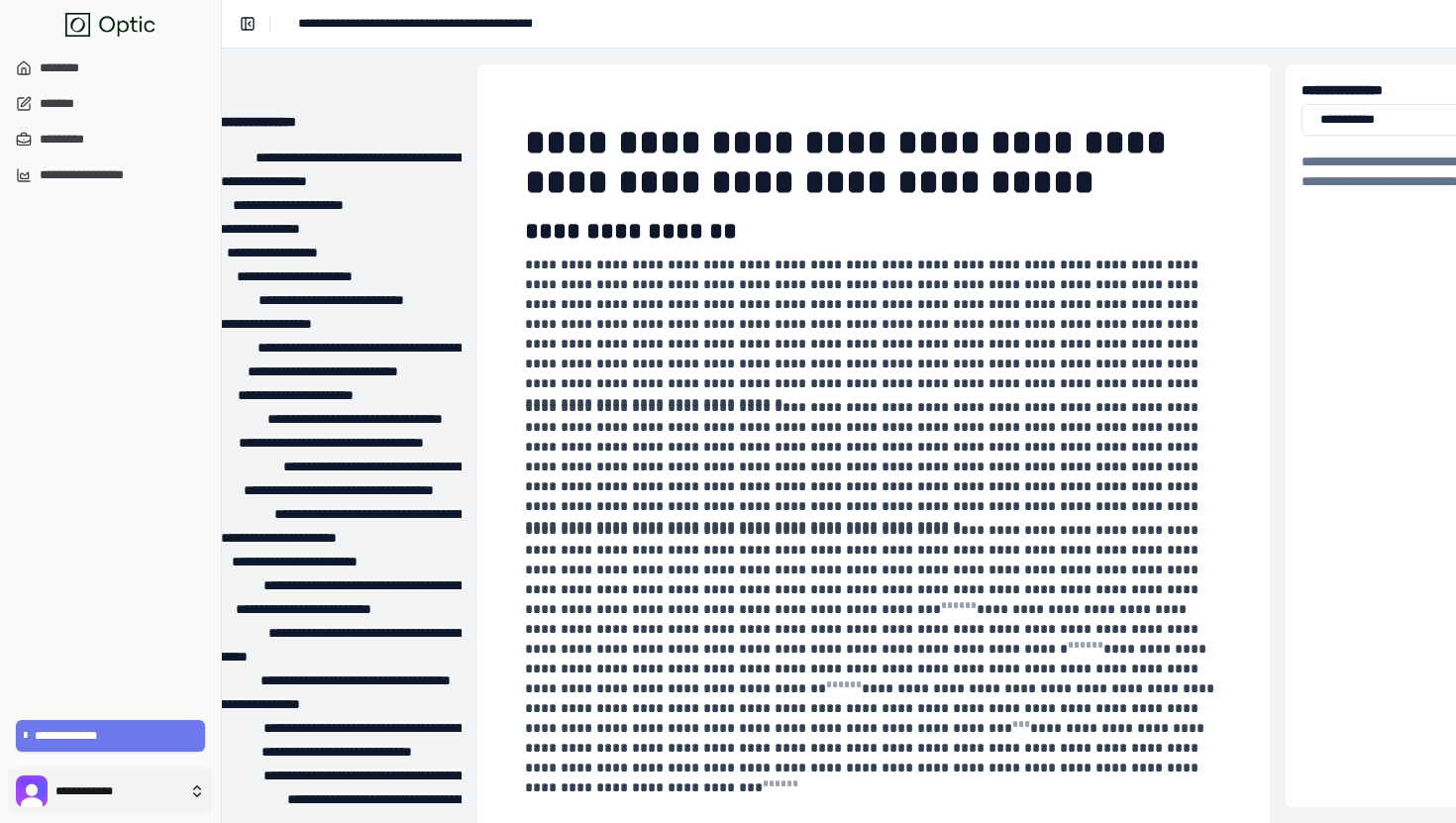 click on "**********" at bounding box center (728, 411) 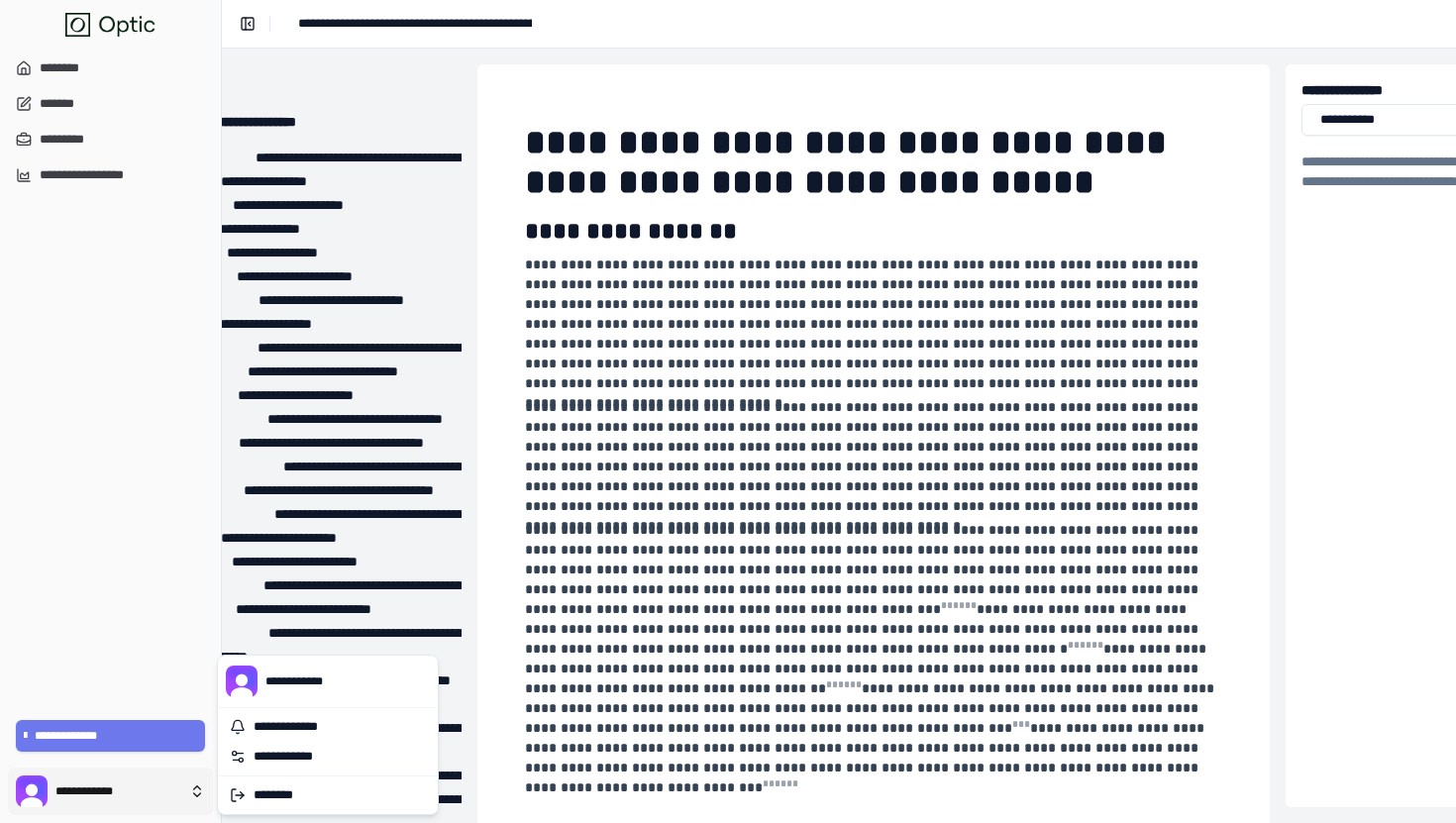 click on "**********" at bounding box center [728, 411] 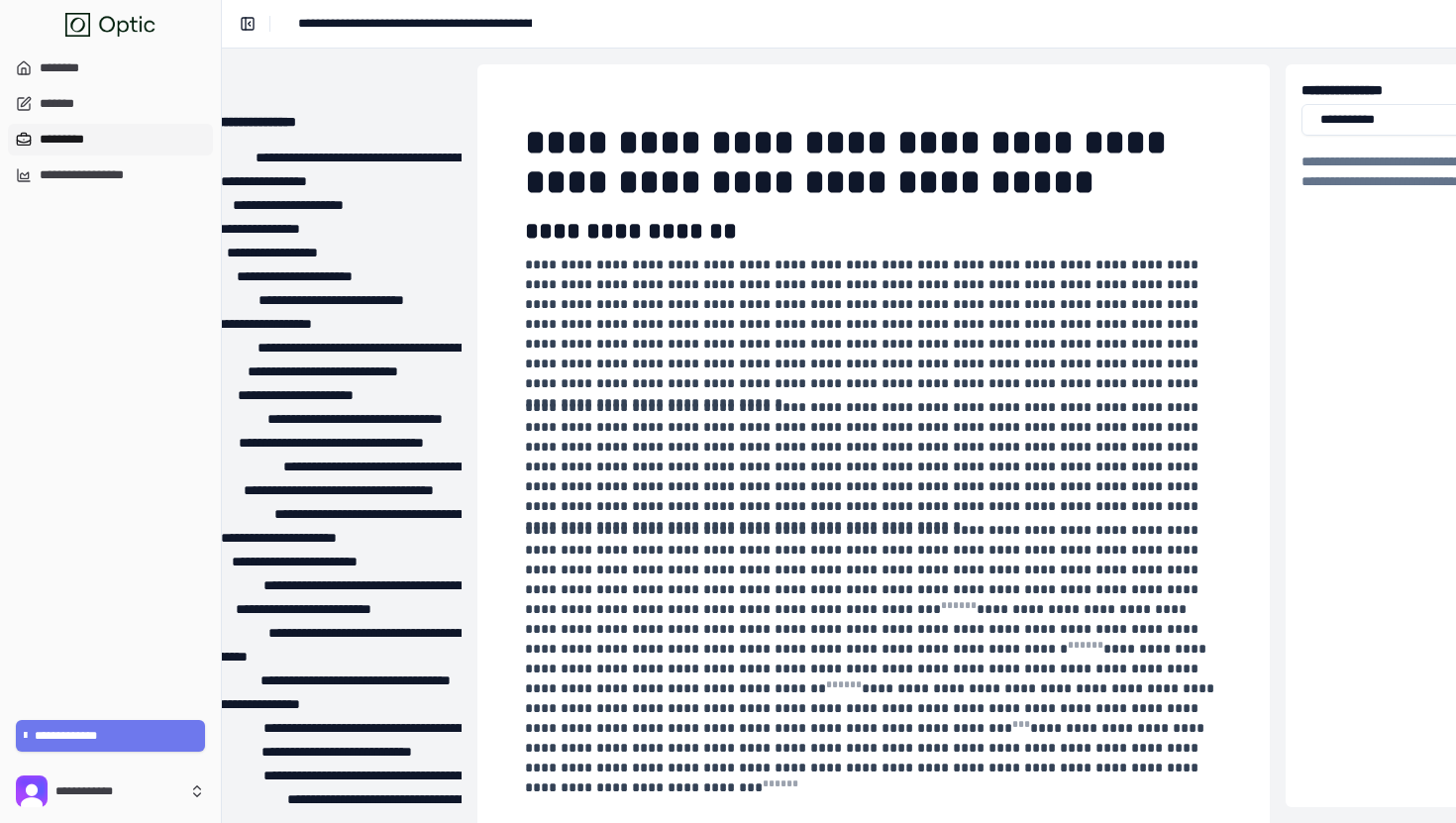 click on "*********" at bounding box center (110, 140) 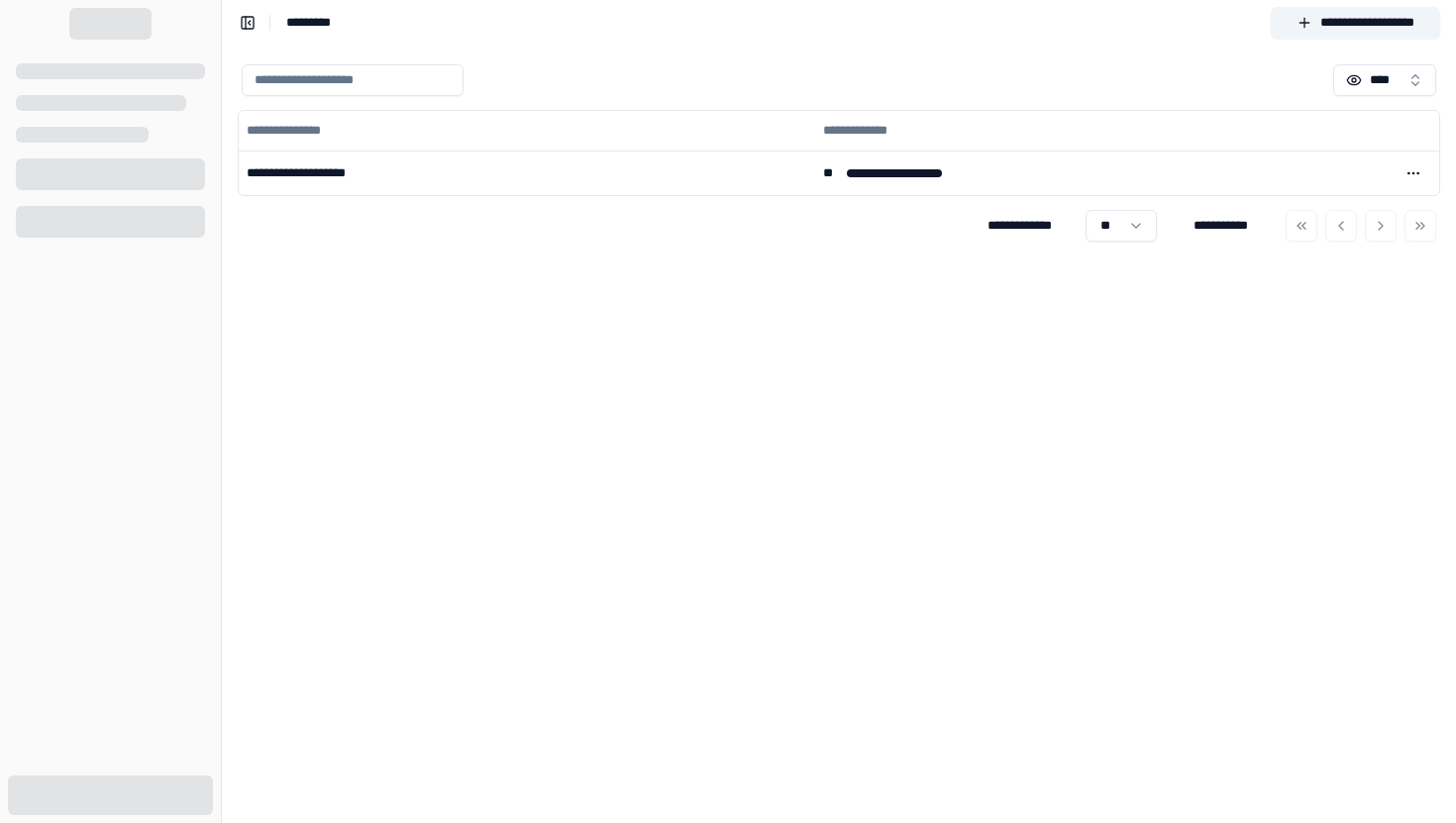 scroll, scrollTop: 0, scrollLeft: 0, axis: both 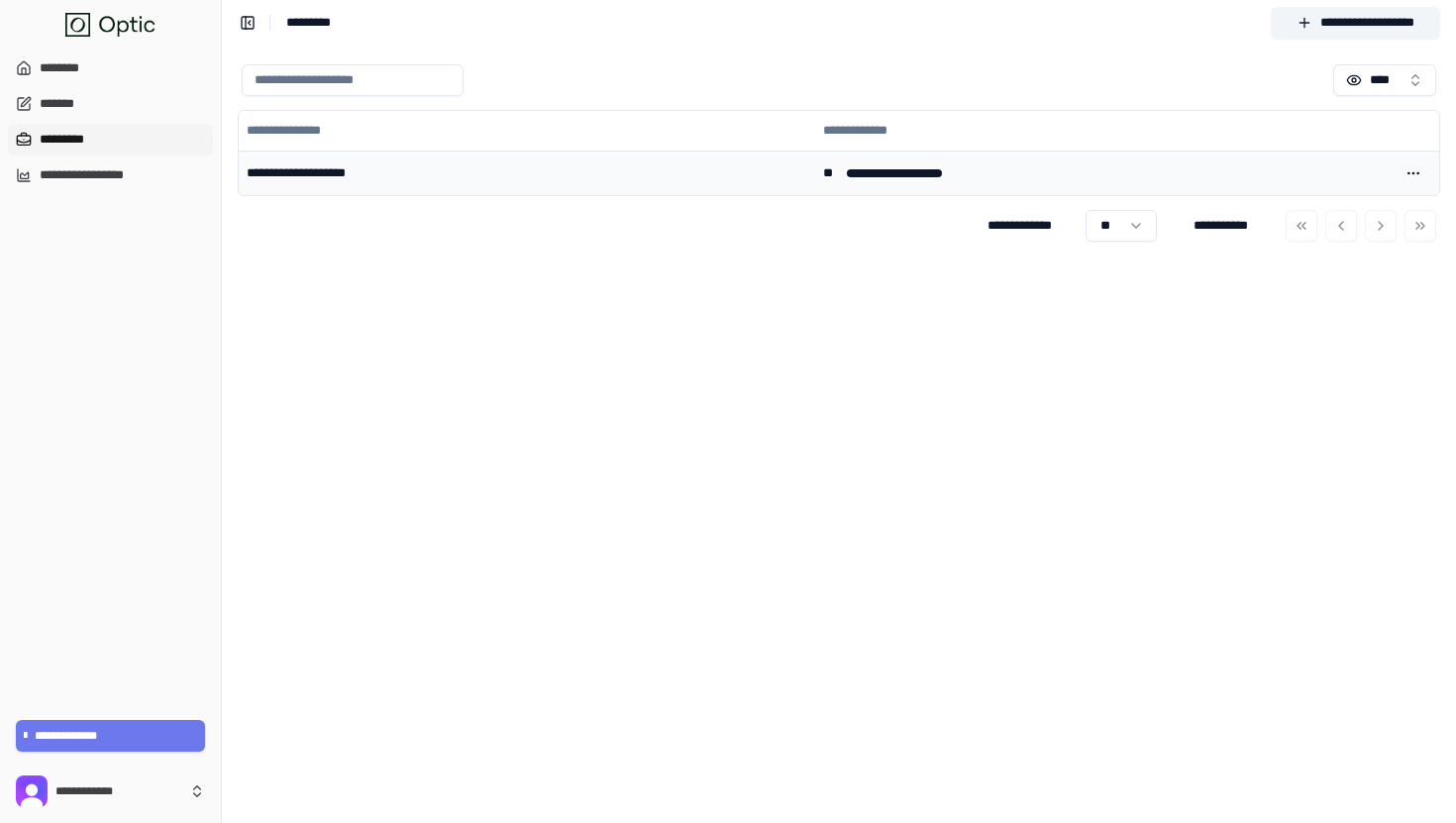 click on "**********" at bounding box center (527, 172) 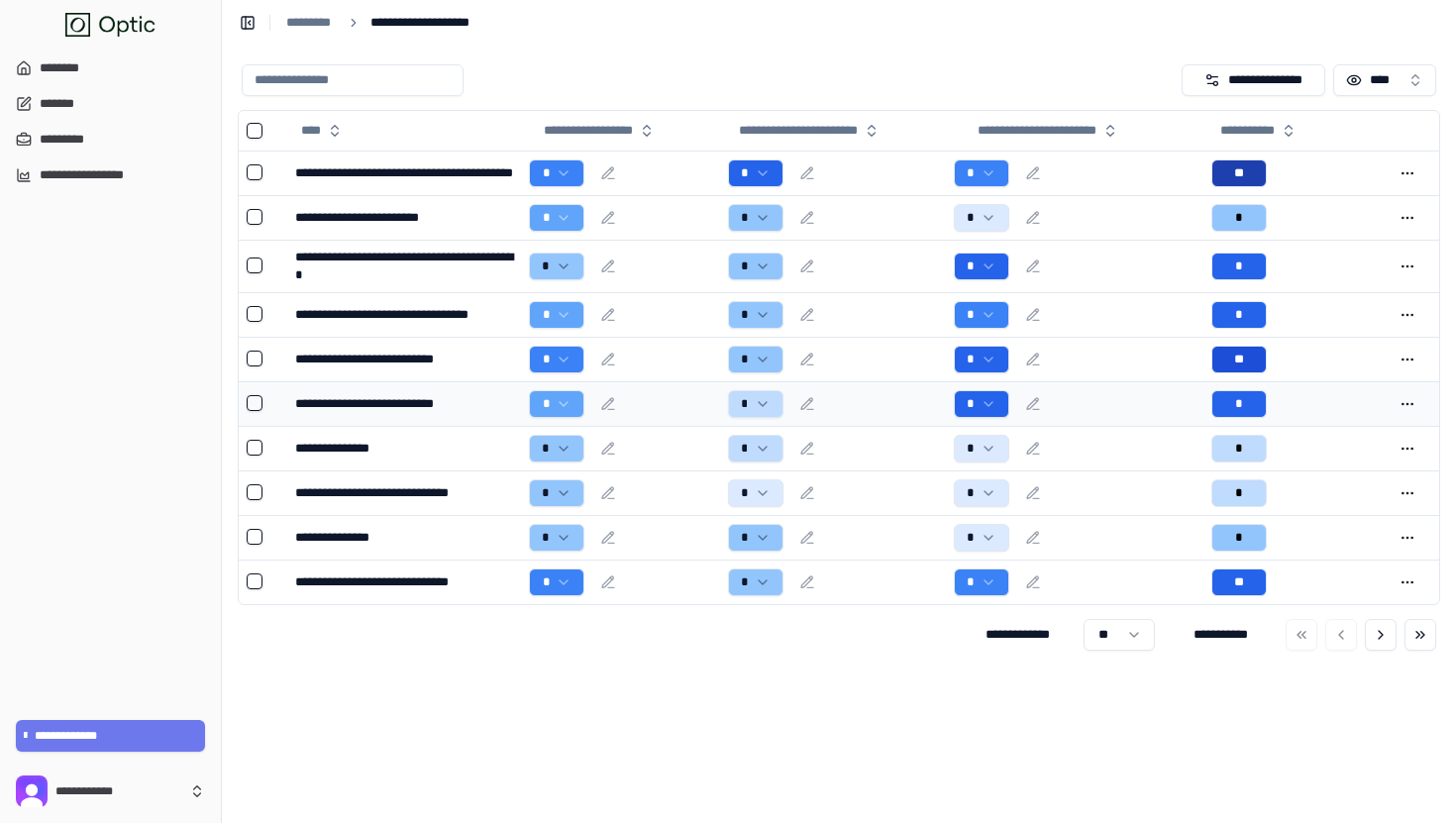 click on "*" at bounding box center [620, 404] 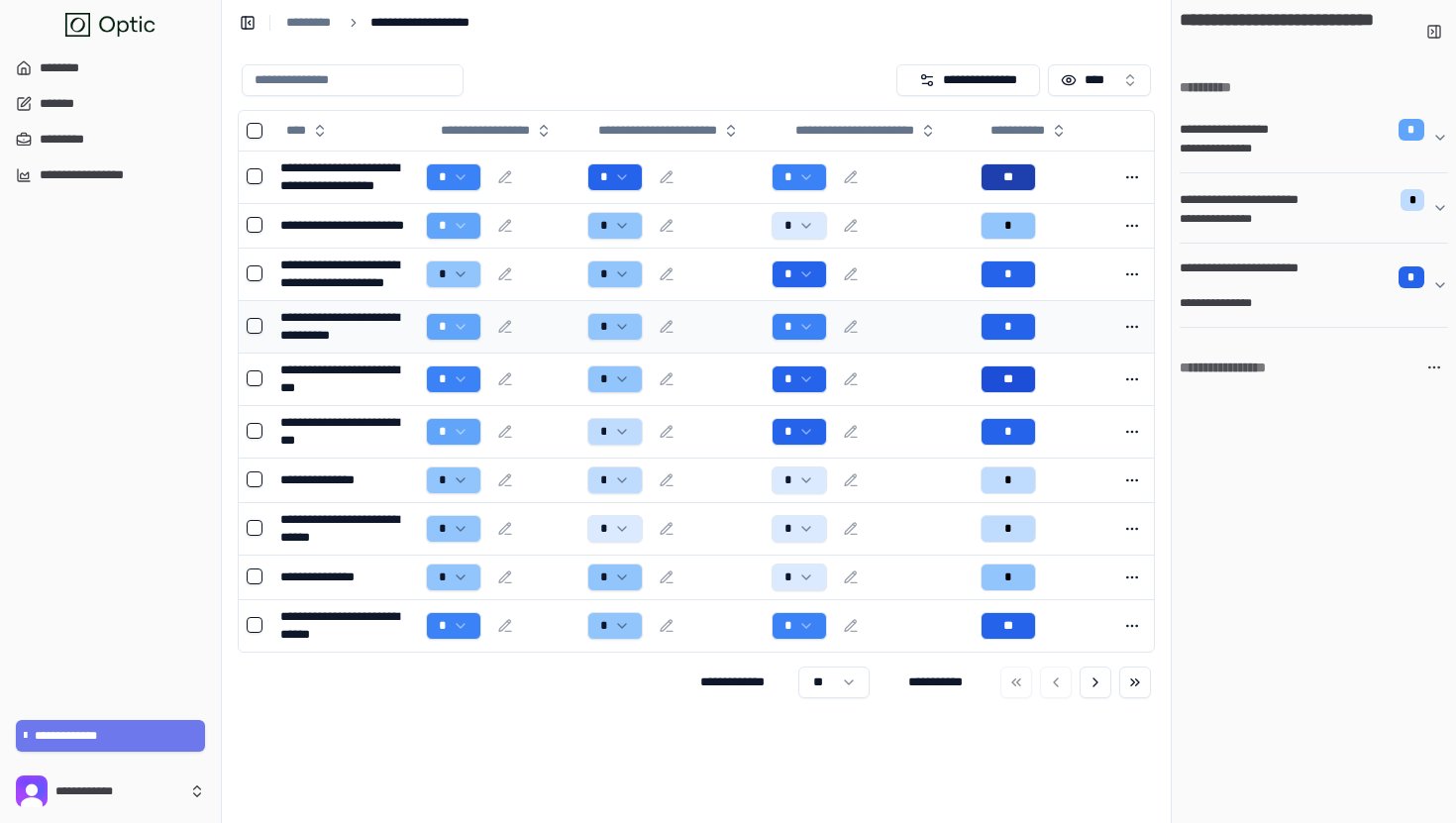 click on "*" at bounding box center (498, 327) 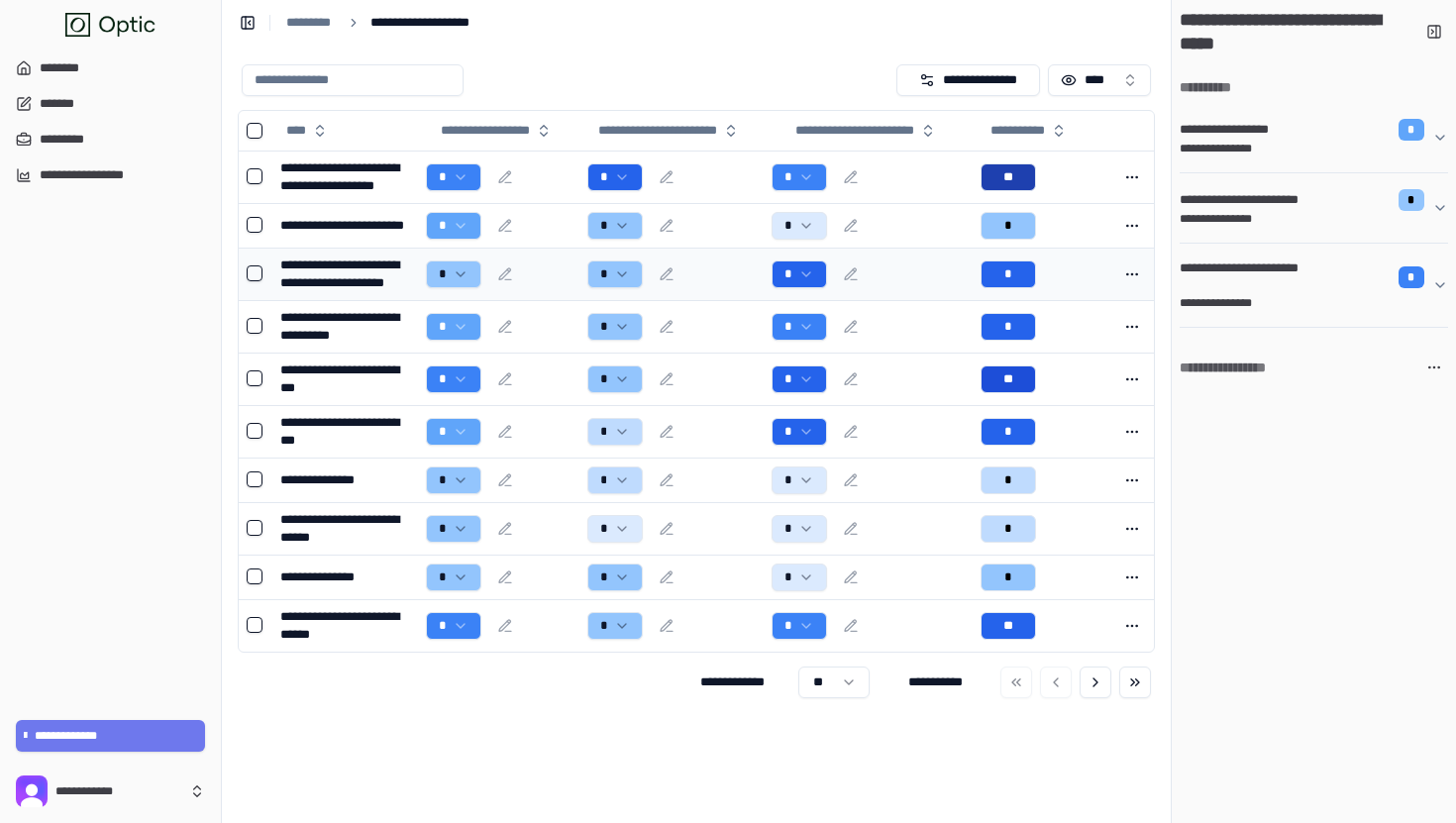 click on "*" at bounding box center (498, 274) 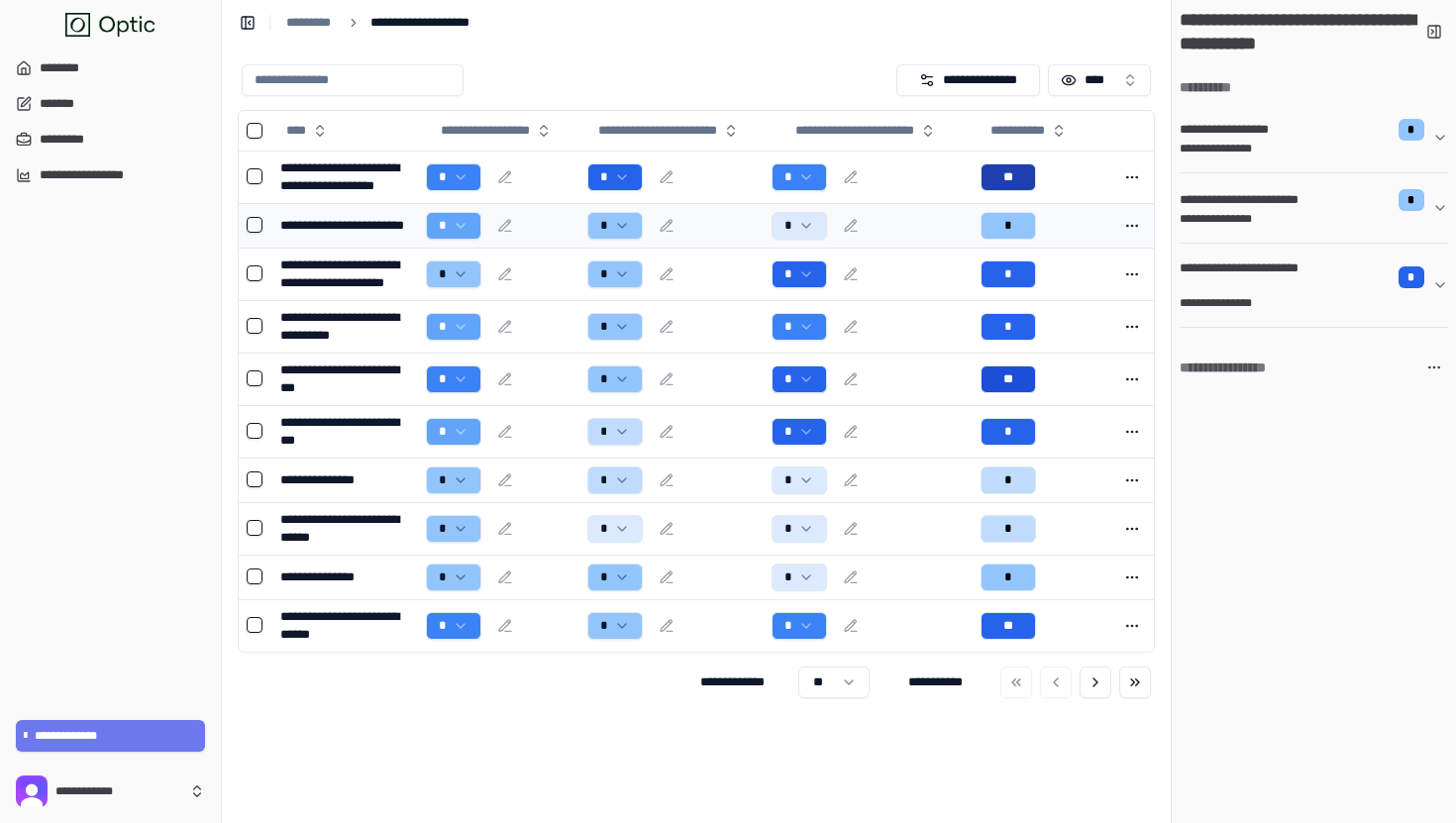 click on "*" at bounding box center (498, 226) 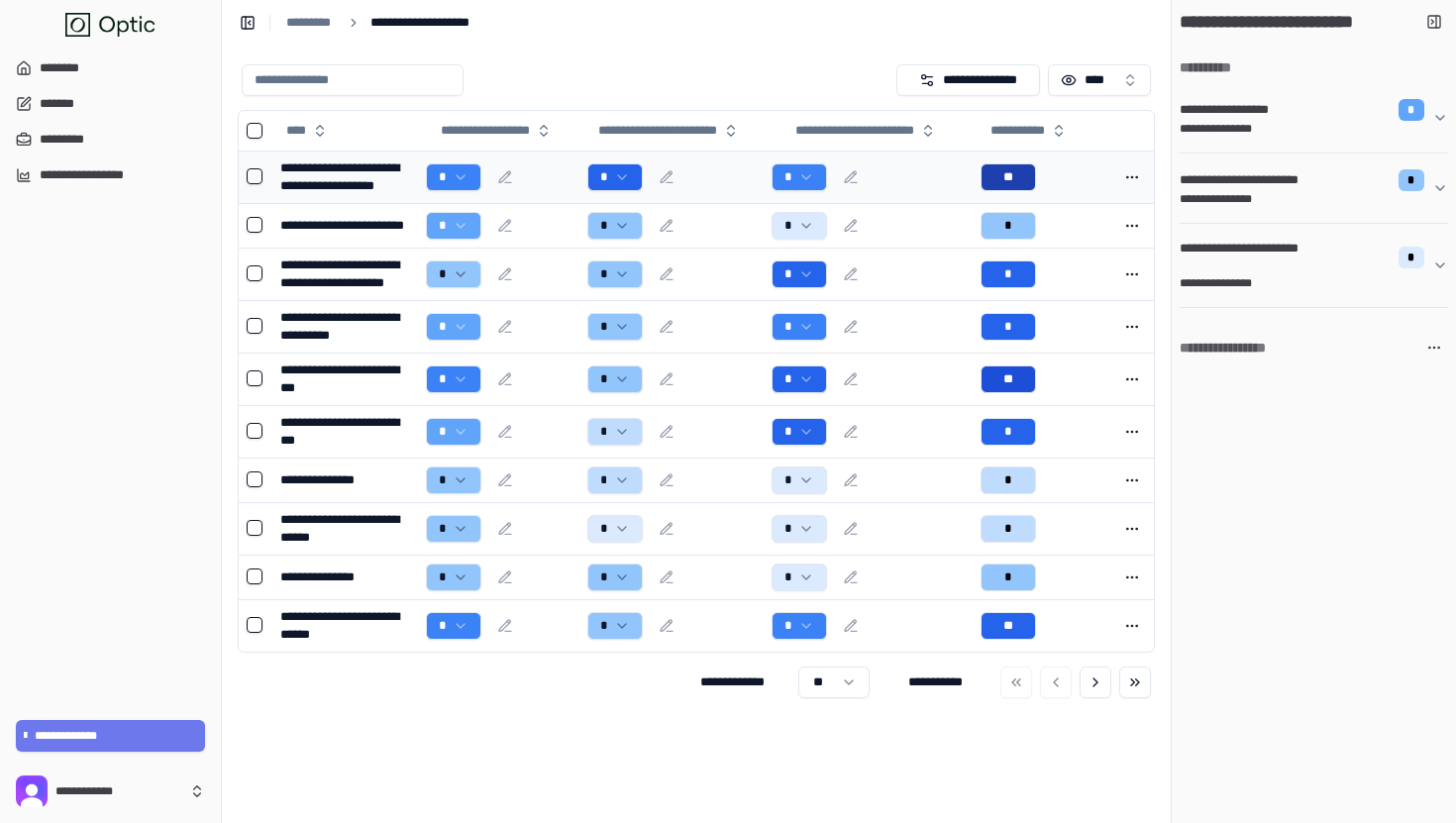 click on "*" at bounding box center [498, 177] 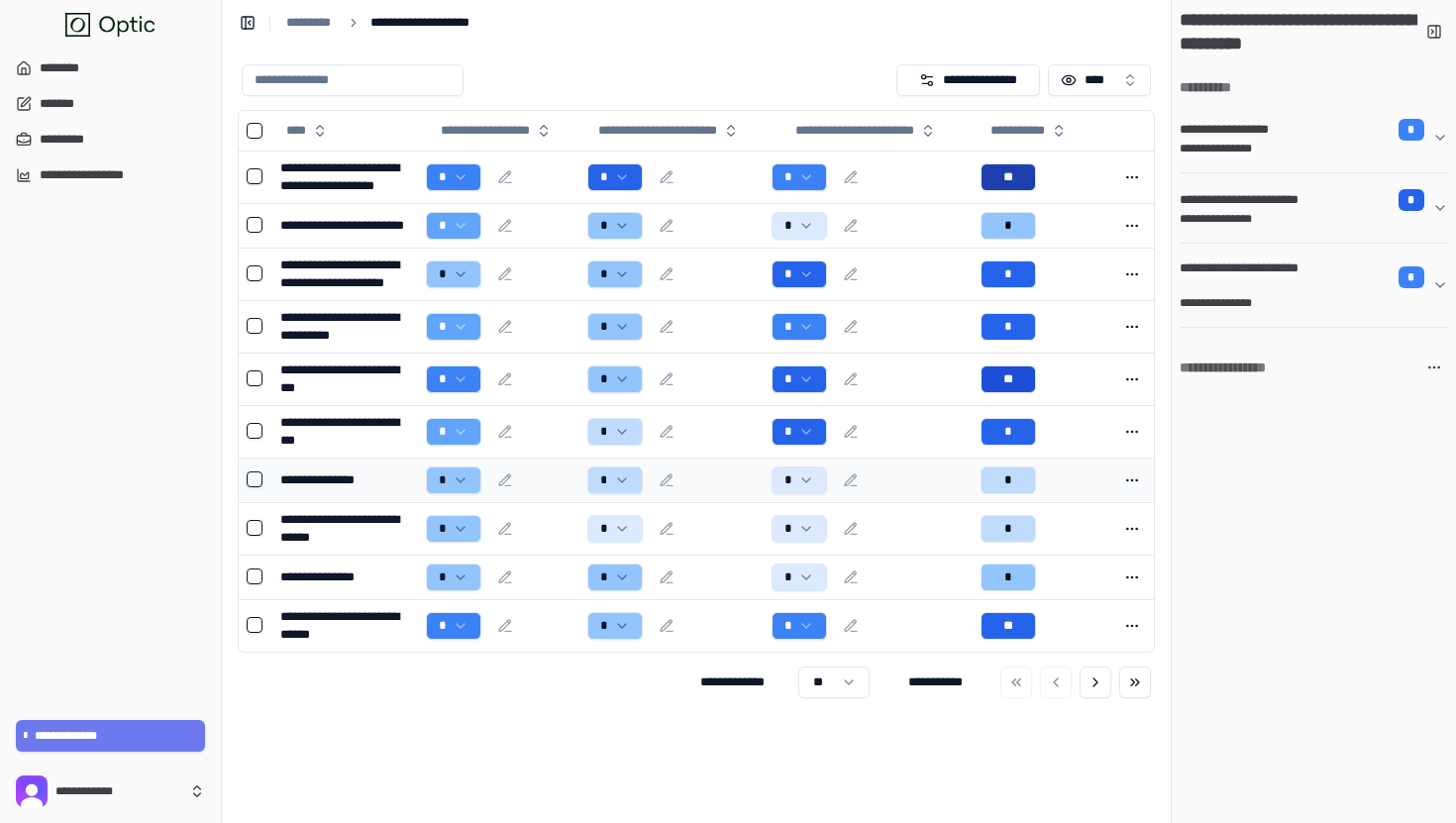 click on "*" at bounding box center [498, 480] 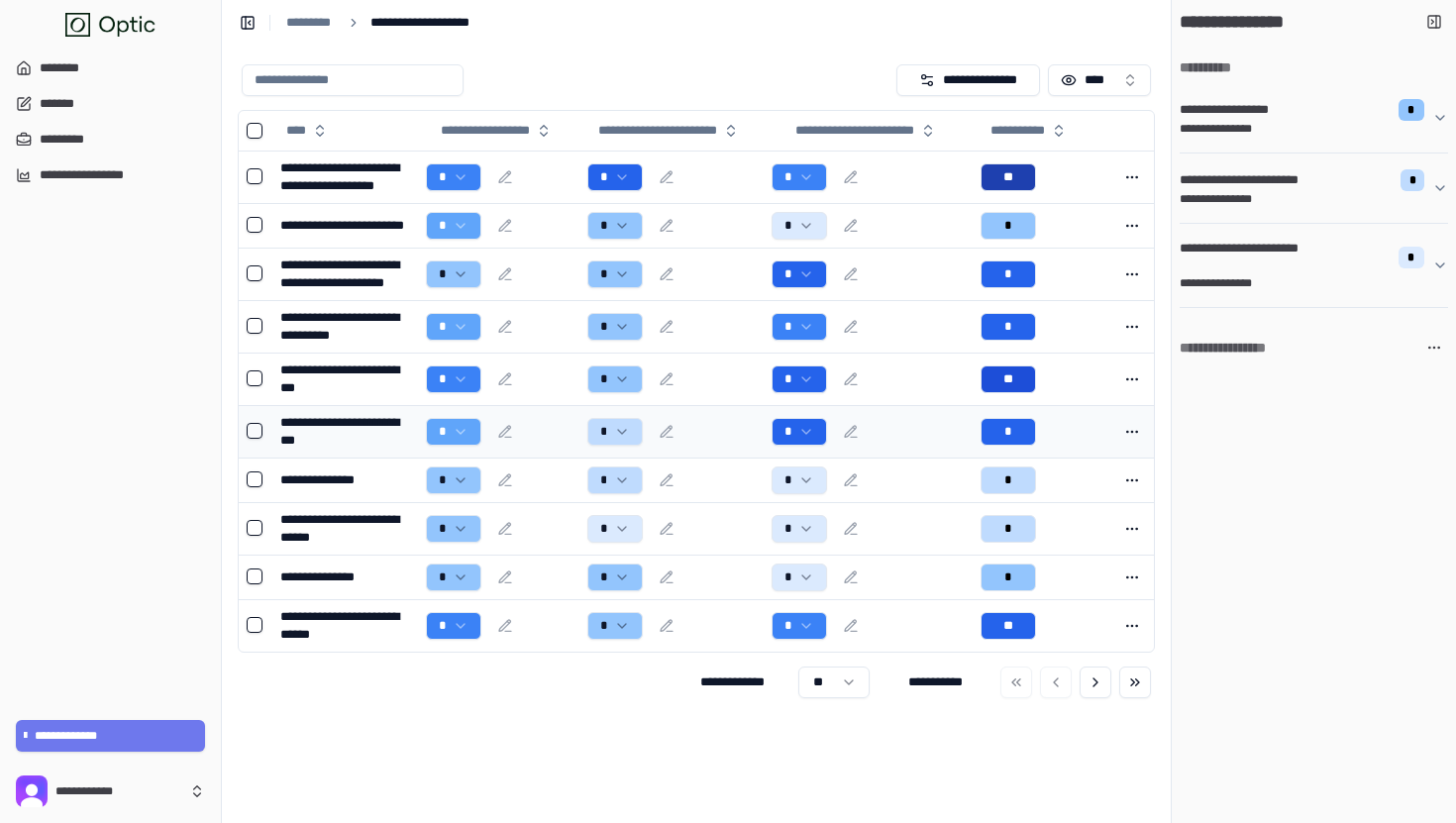 click on "*" at bounding box center [498, 432] 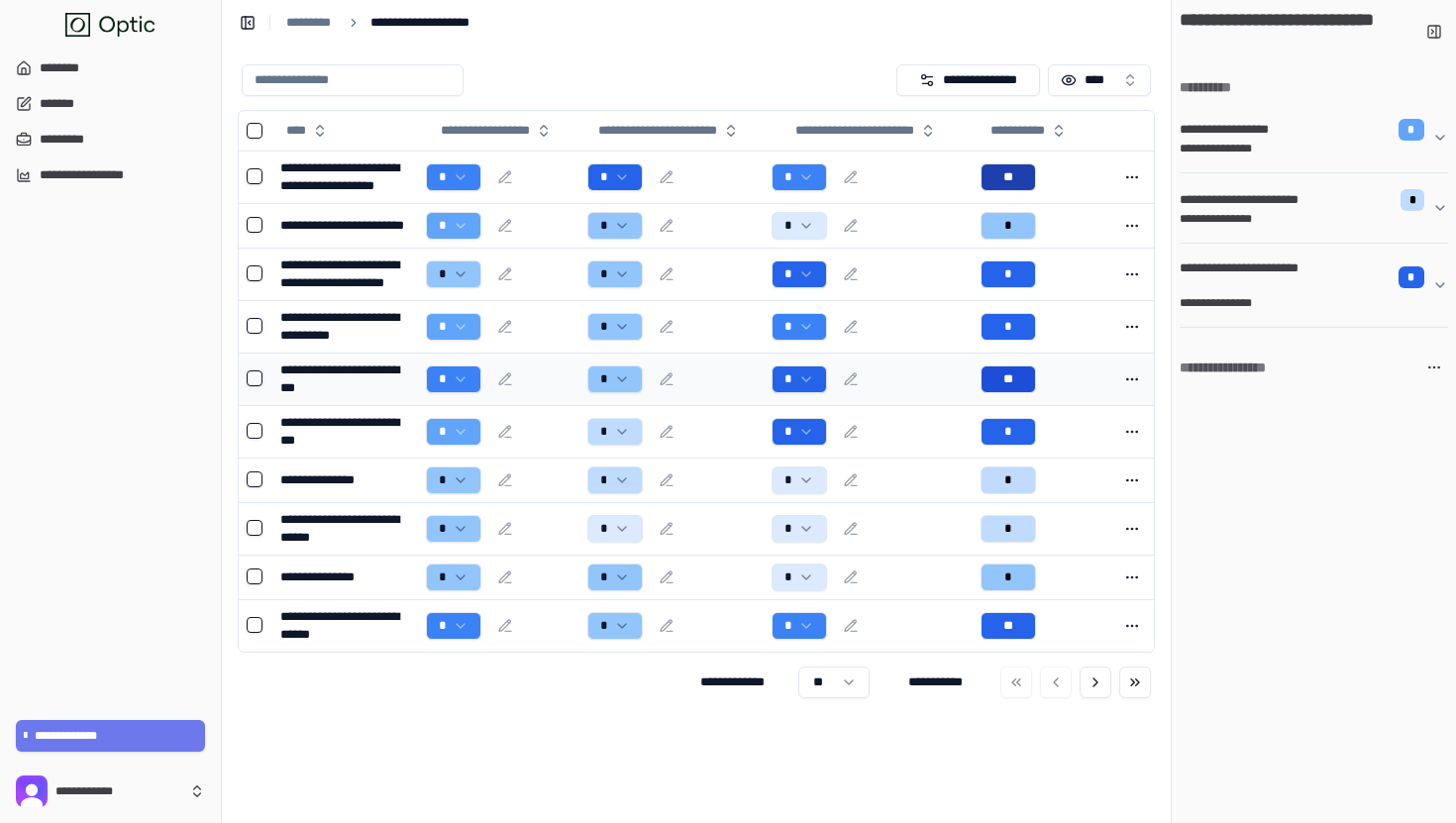 click on "*" at bounding box center (498, 379) 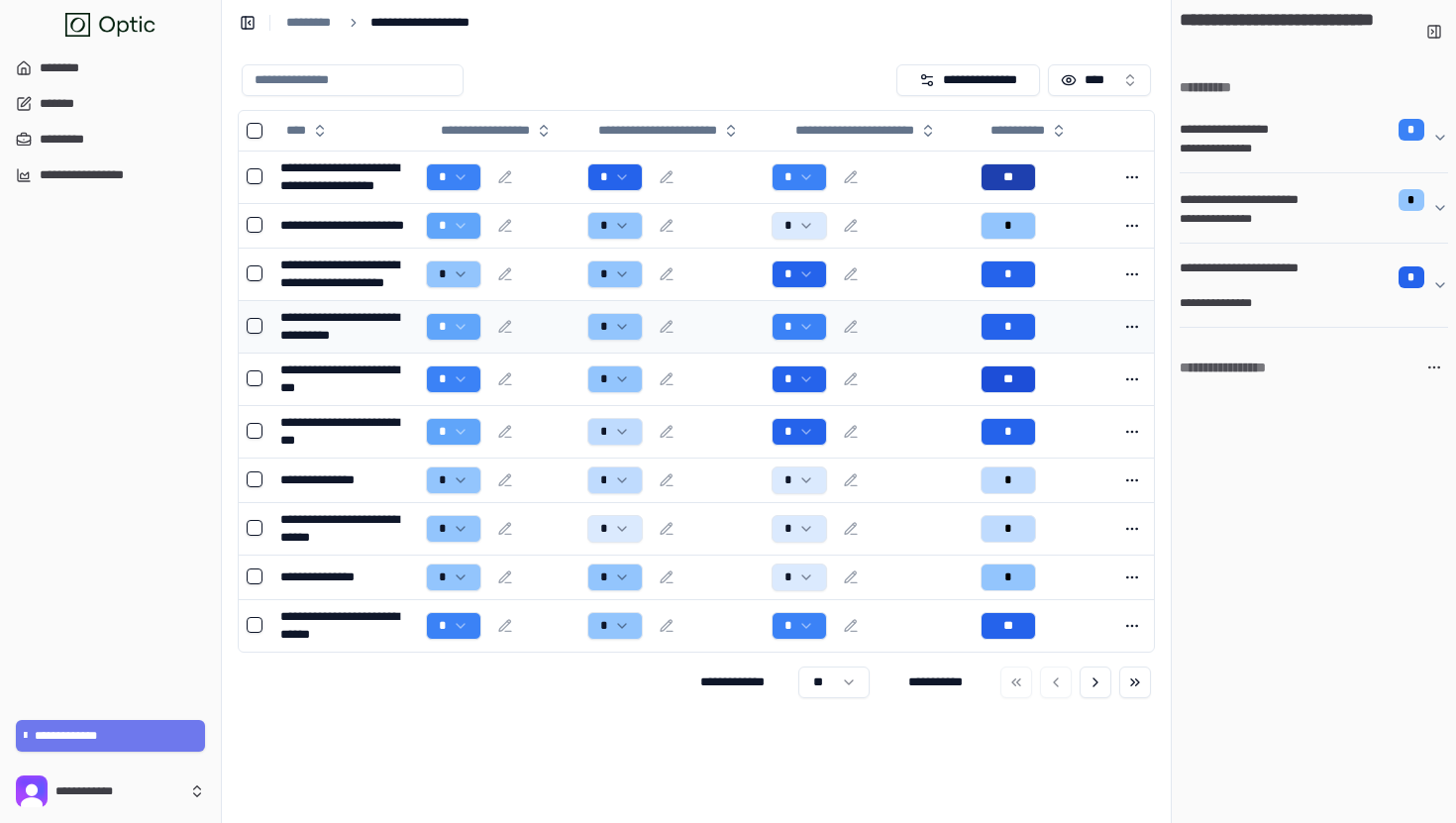 click on "*" at bounding box center [498, 327] 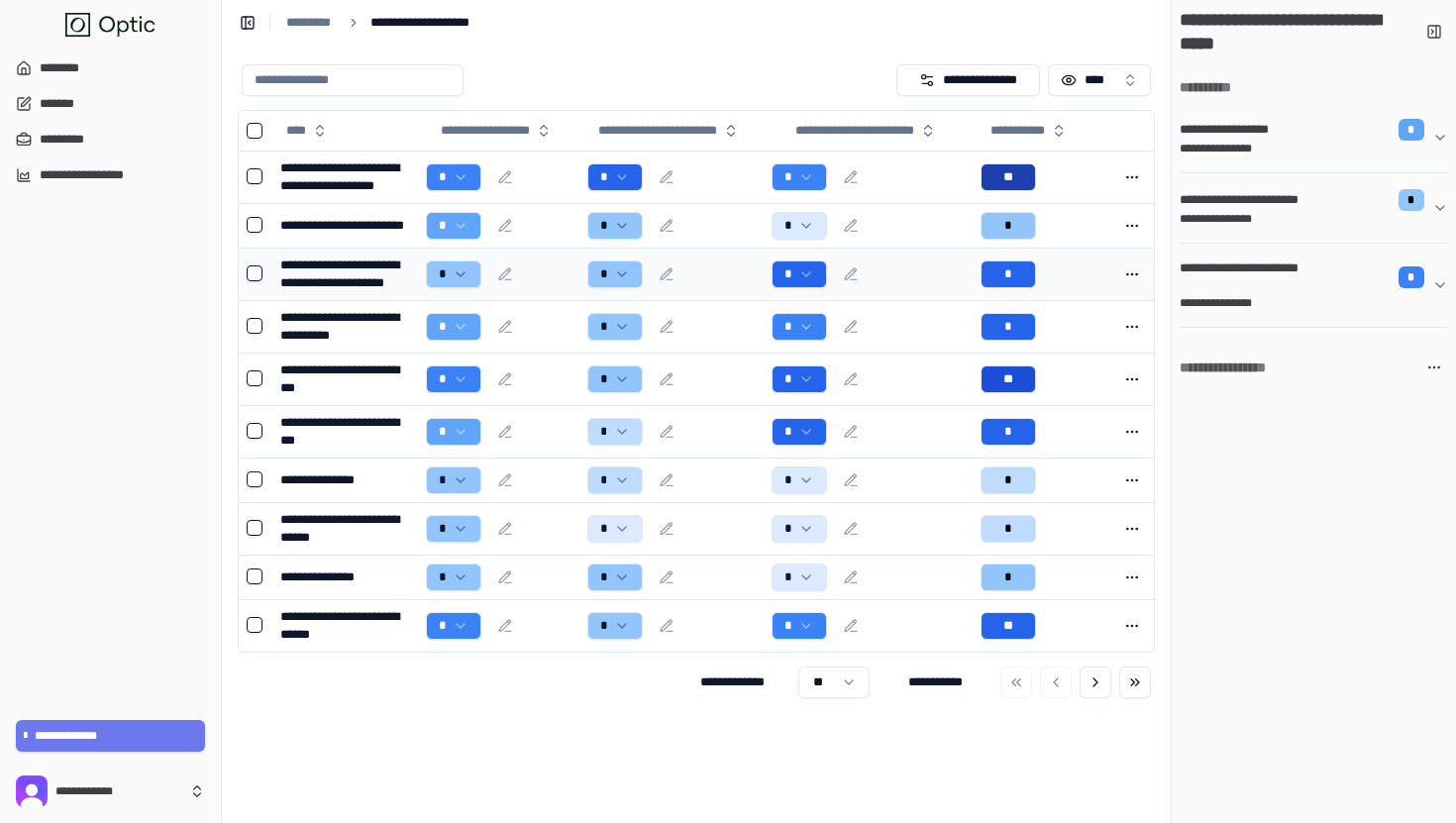 click on "*" at bounding box center [498, 274] 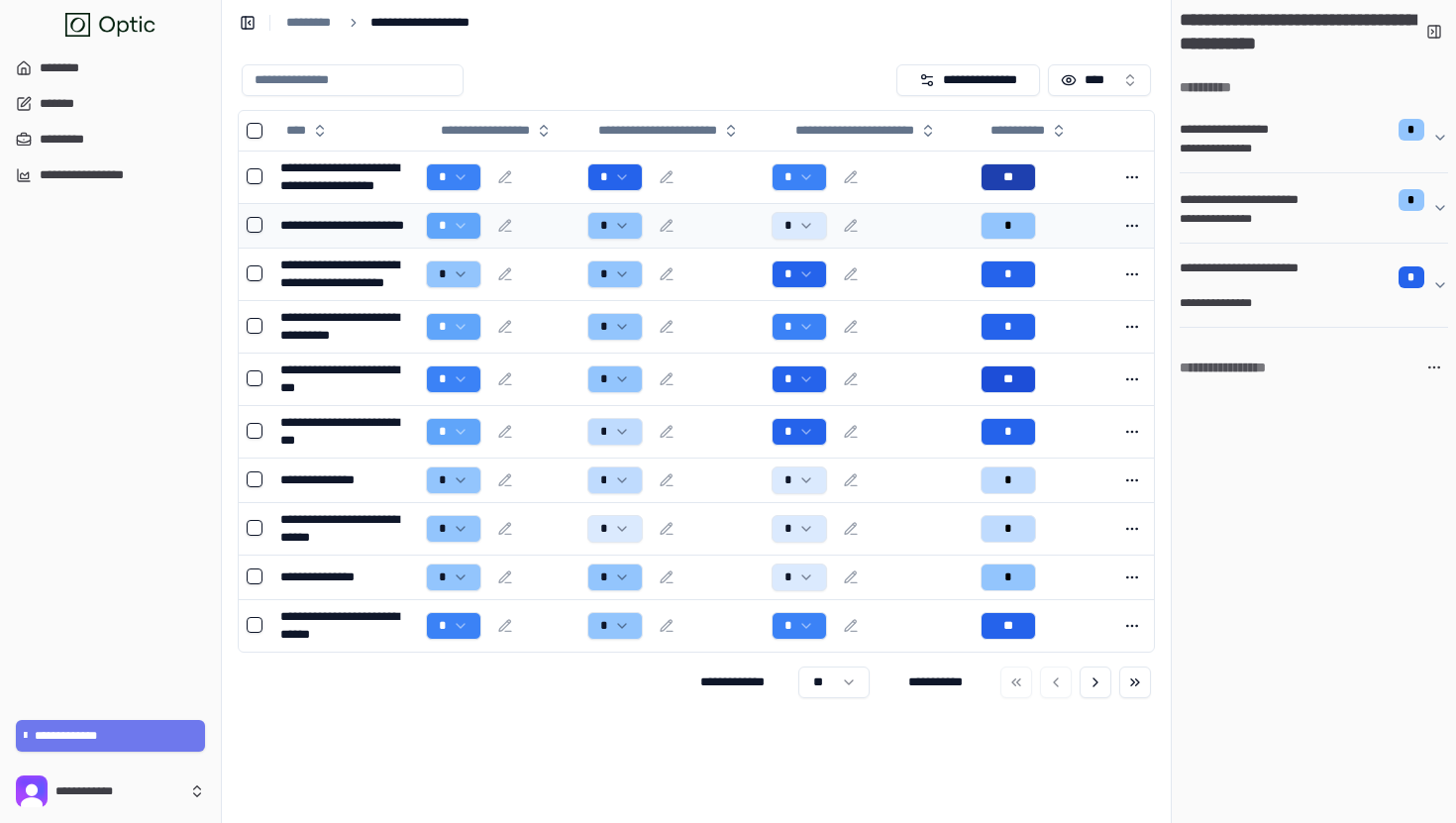 click on "*" at bounding box center (498, 226) 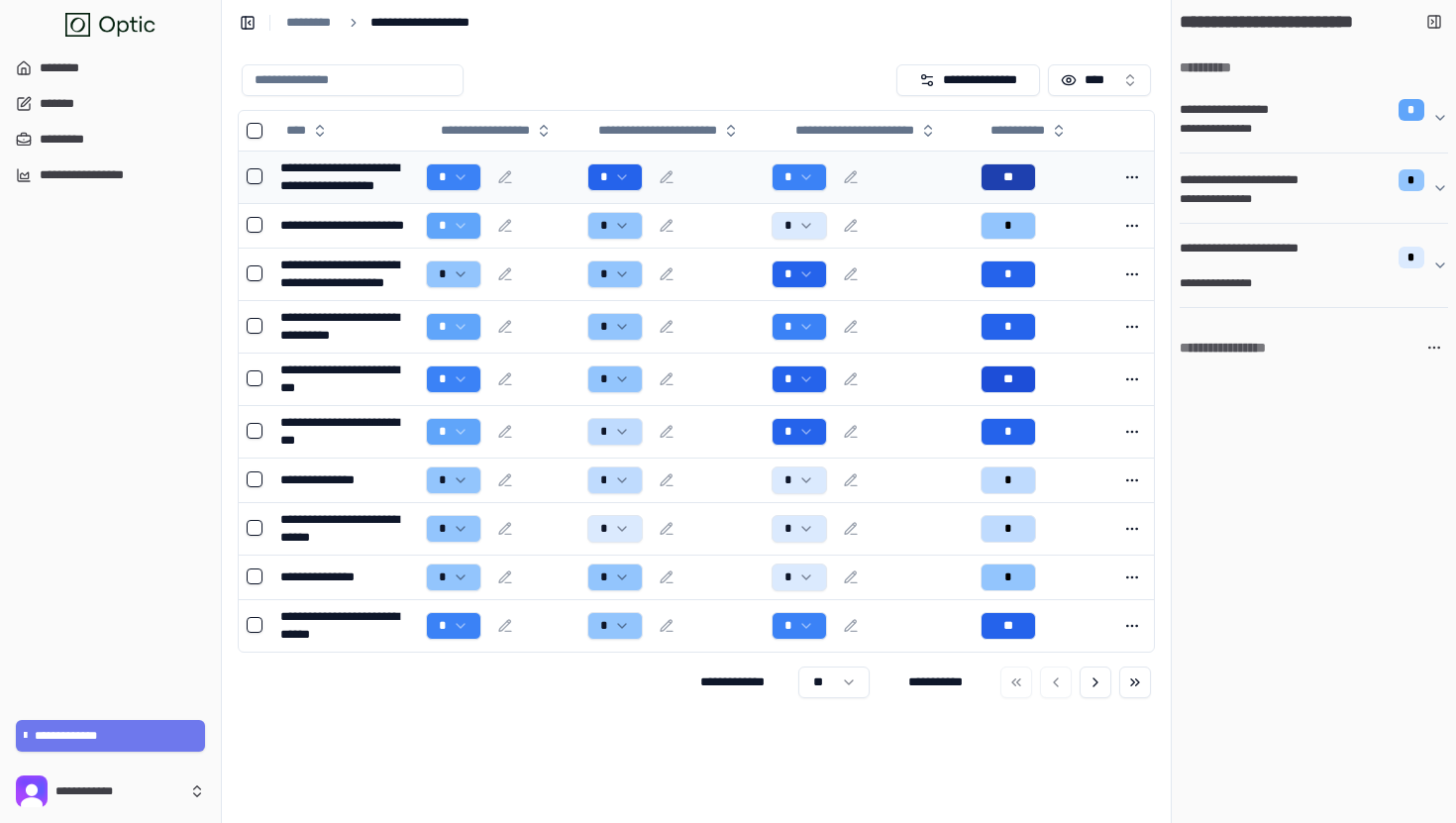 click on "*" at bounding box center [498, 176] 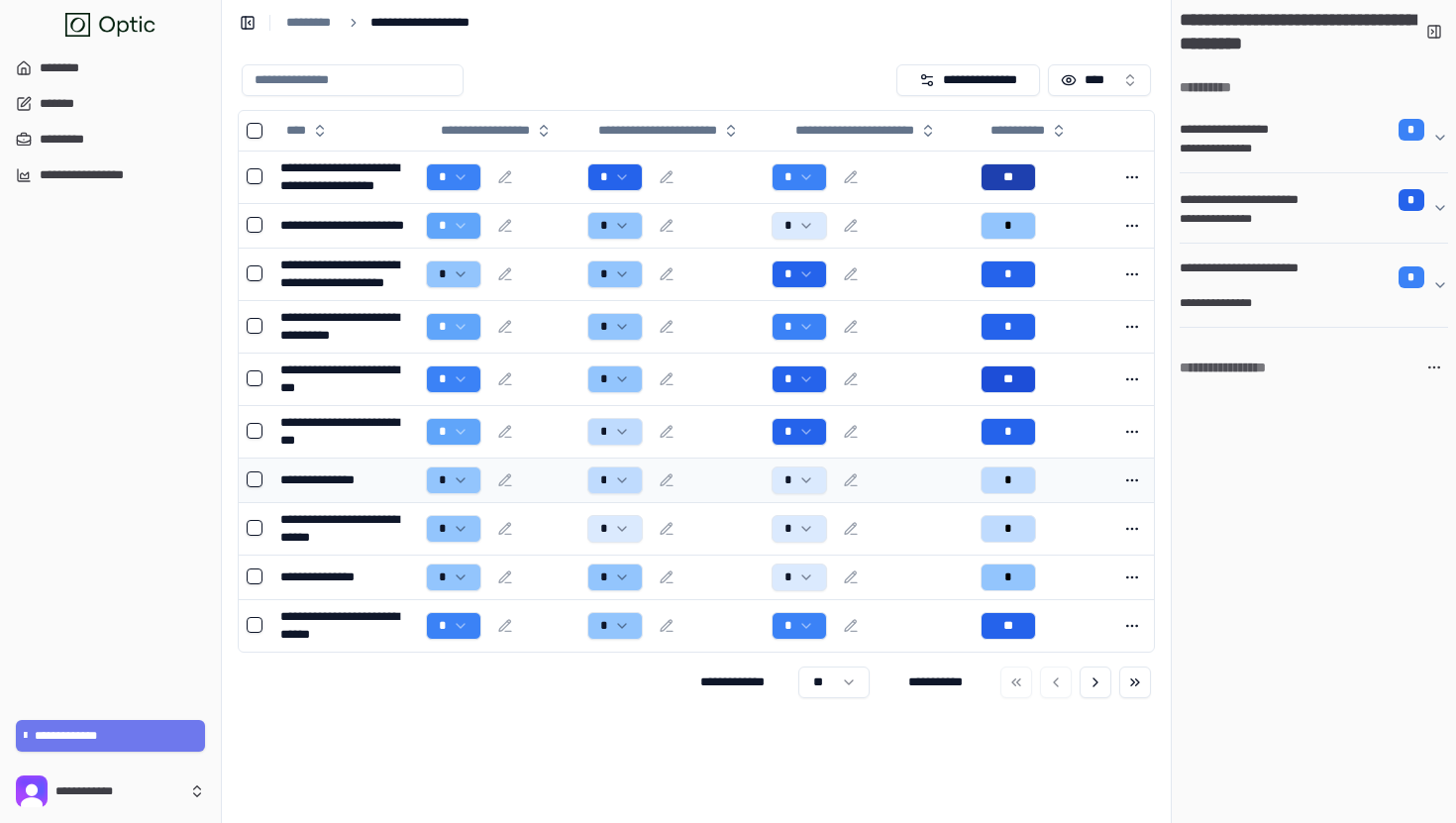 scroll, scrollTop: 0, scrollLeft: 0, axis: both 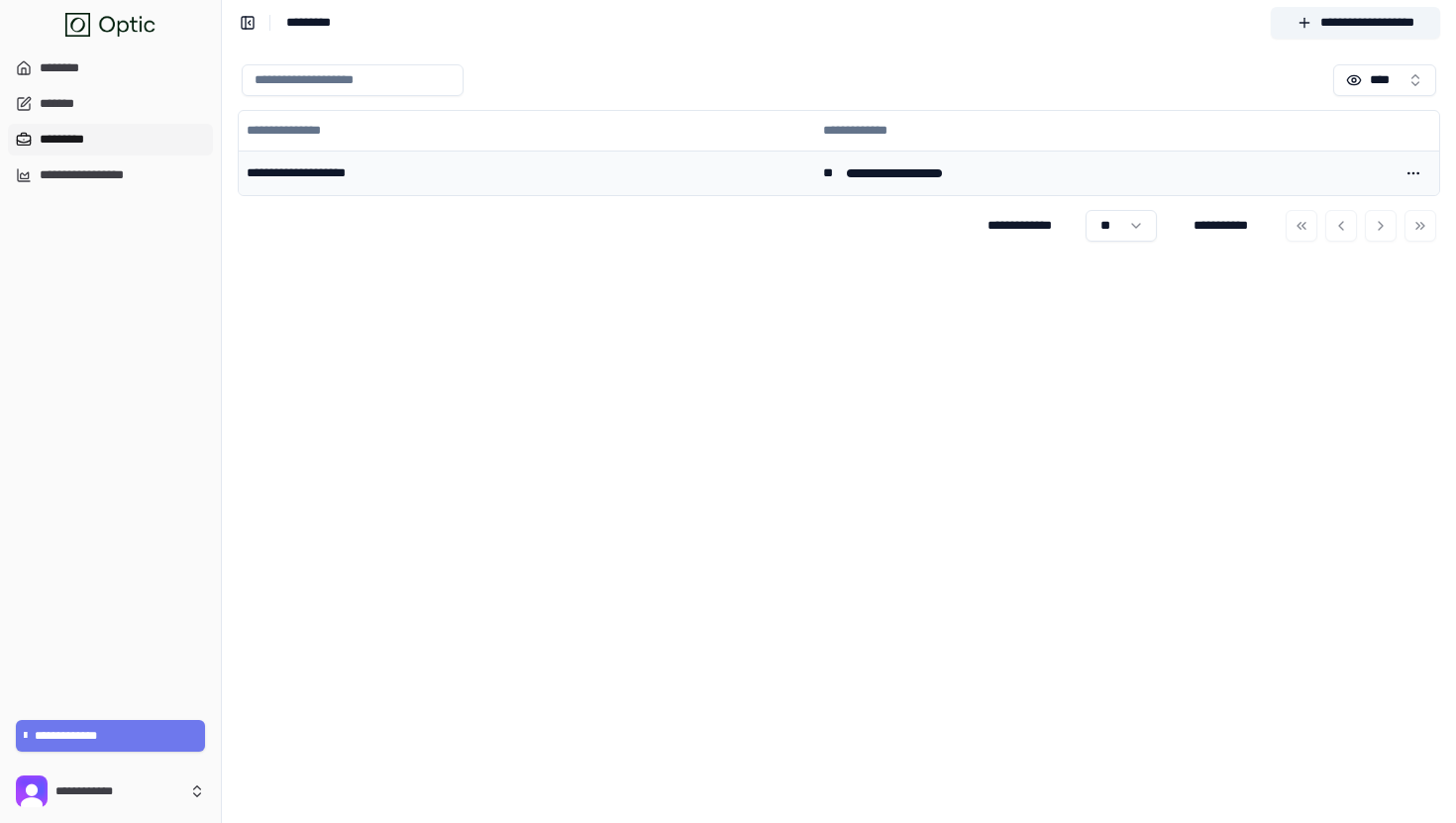 click on "**********" at bounding box center [527, 172] 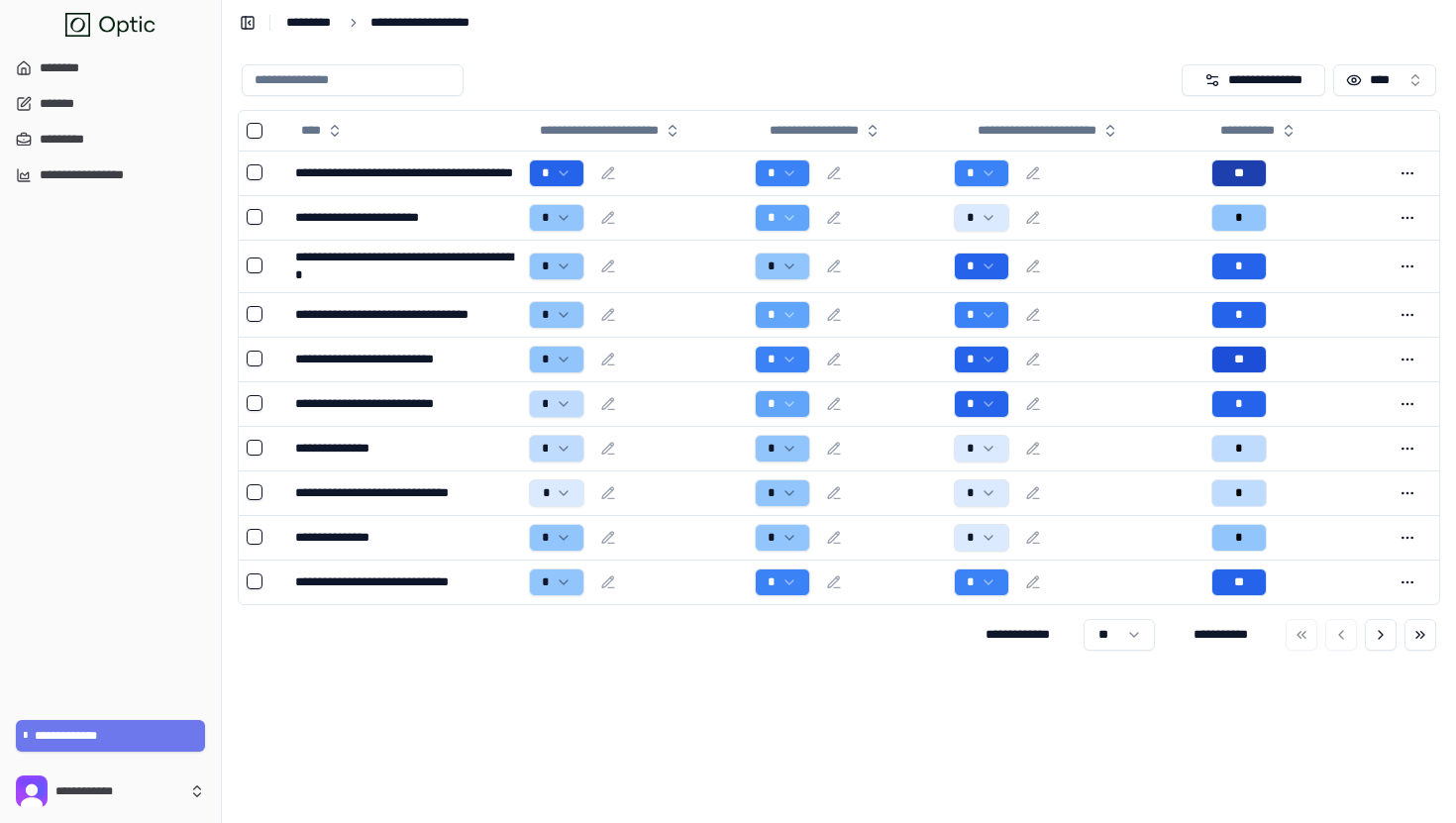 click on "*********" at bounding box center [311, 23] 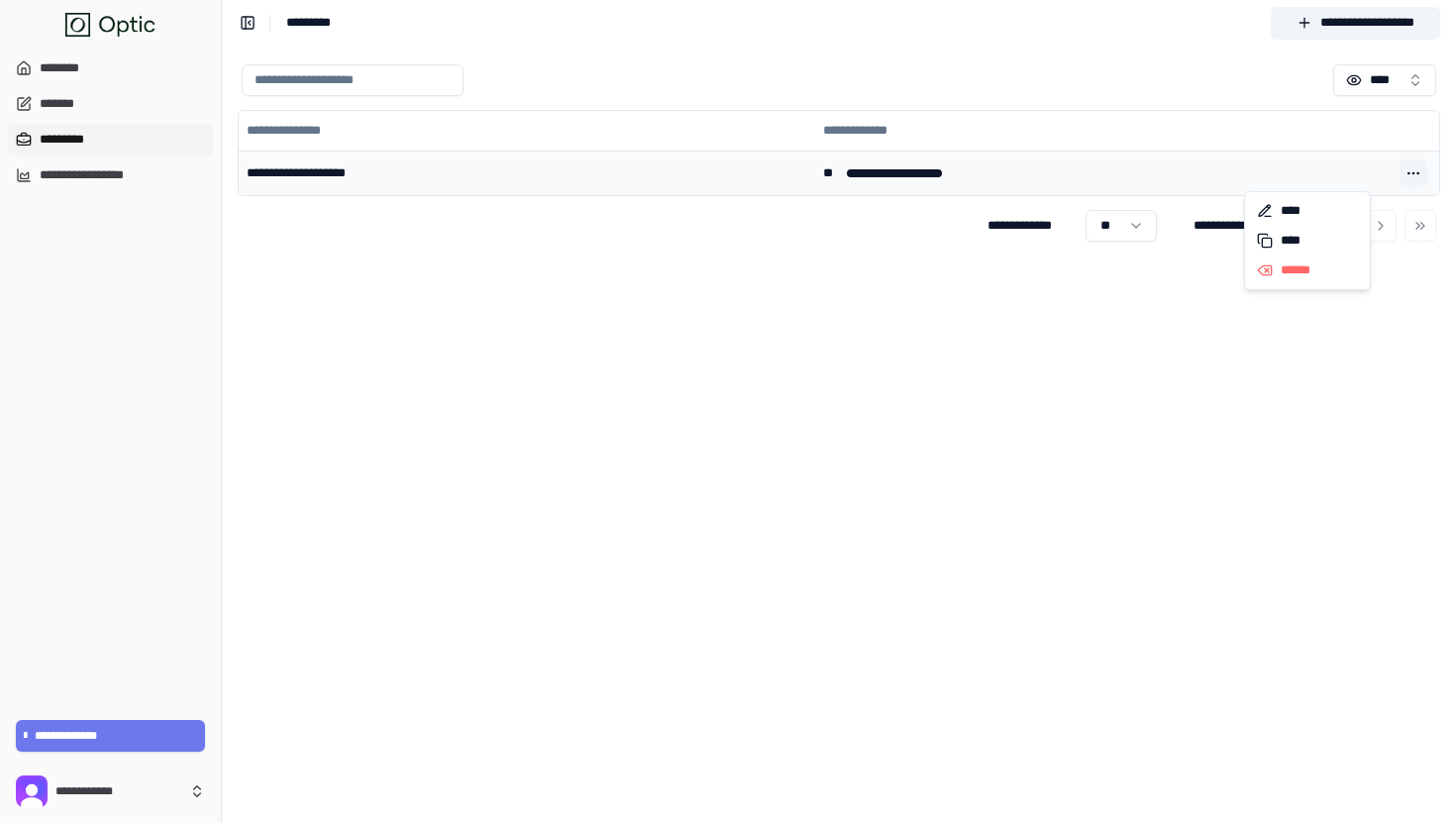 click at bounding box center (1413, 173) 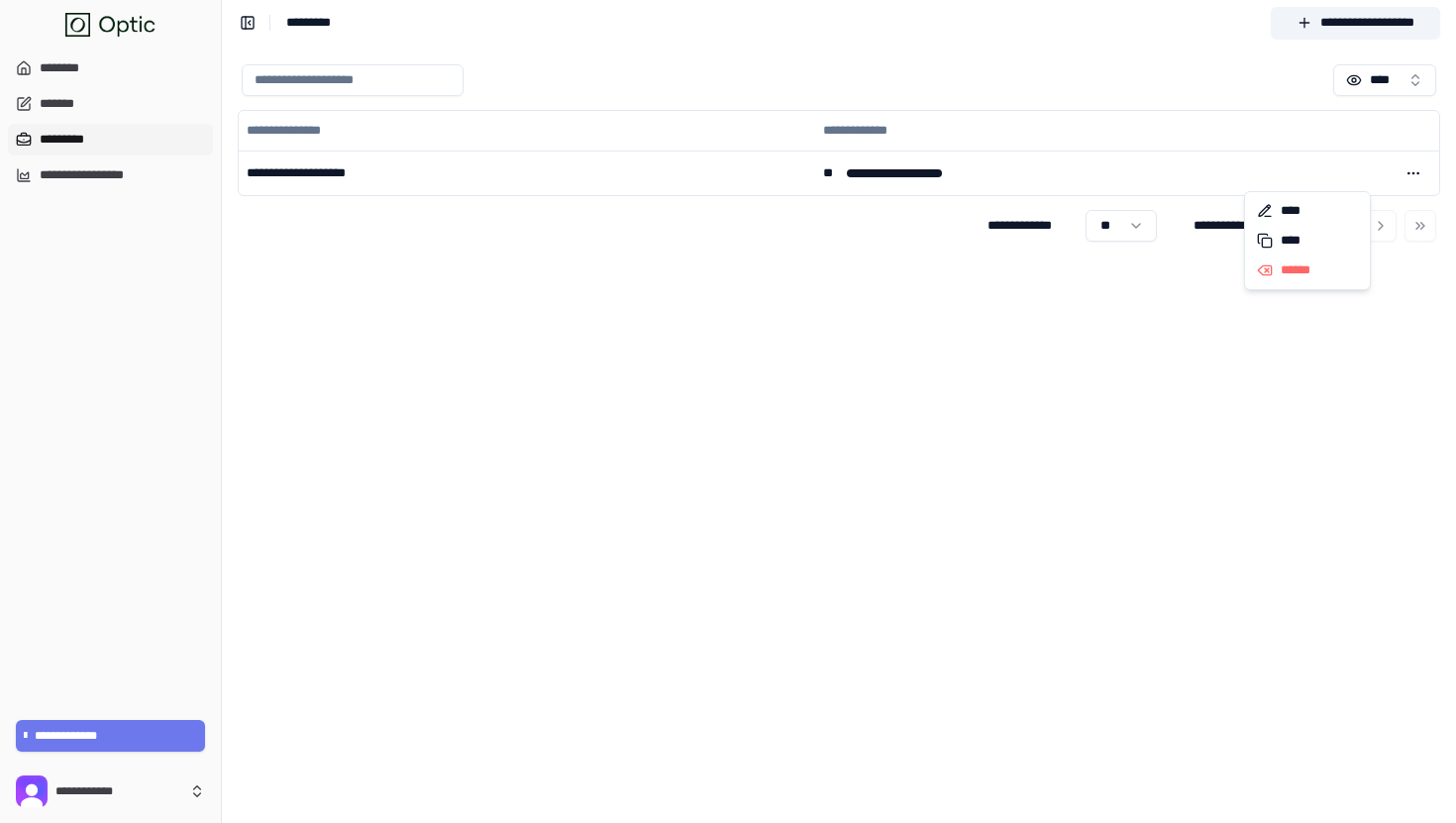 click at bounding box center (783, 80) 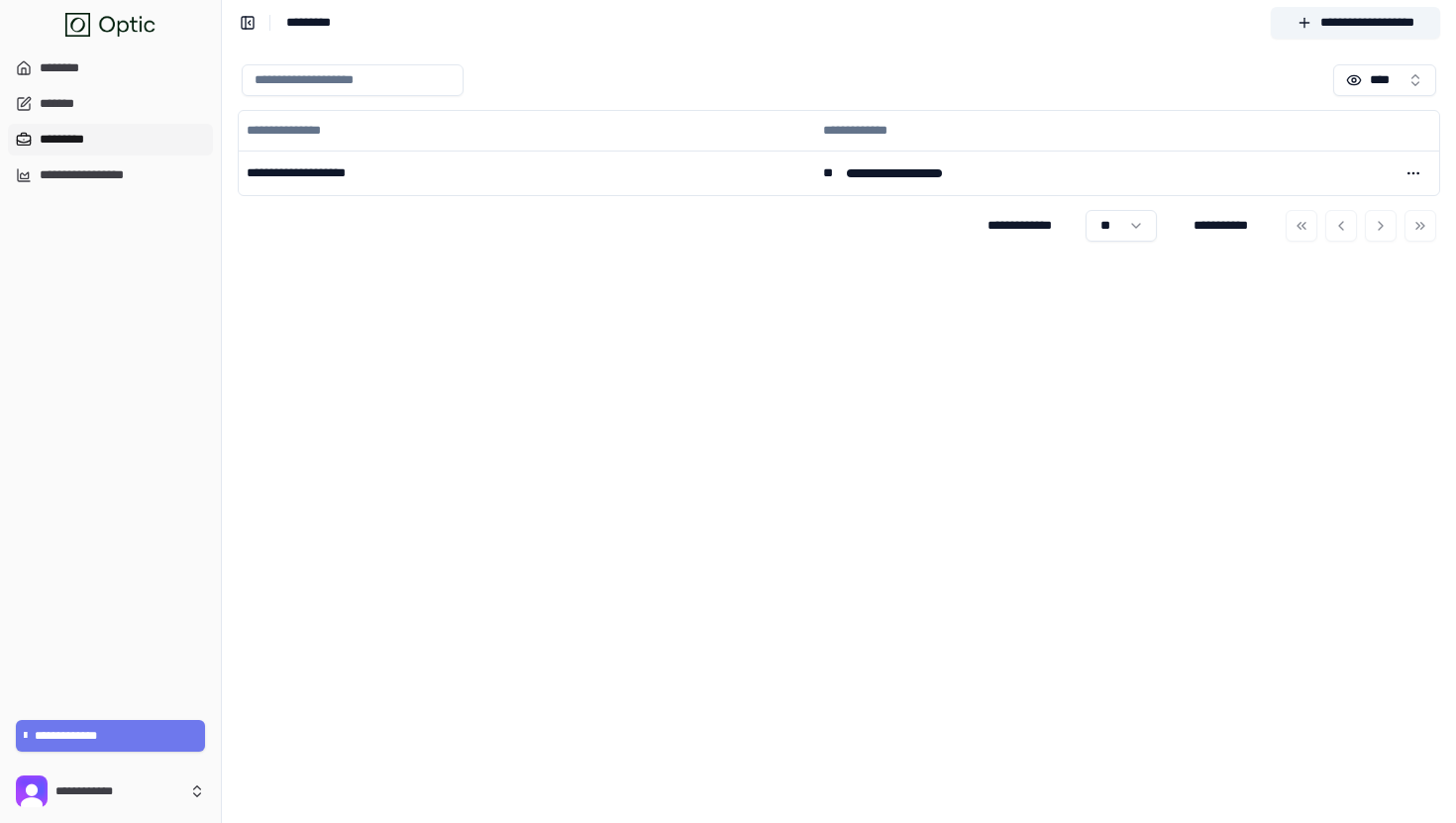 click on "**********" at bounding box center (839, 22) 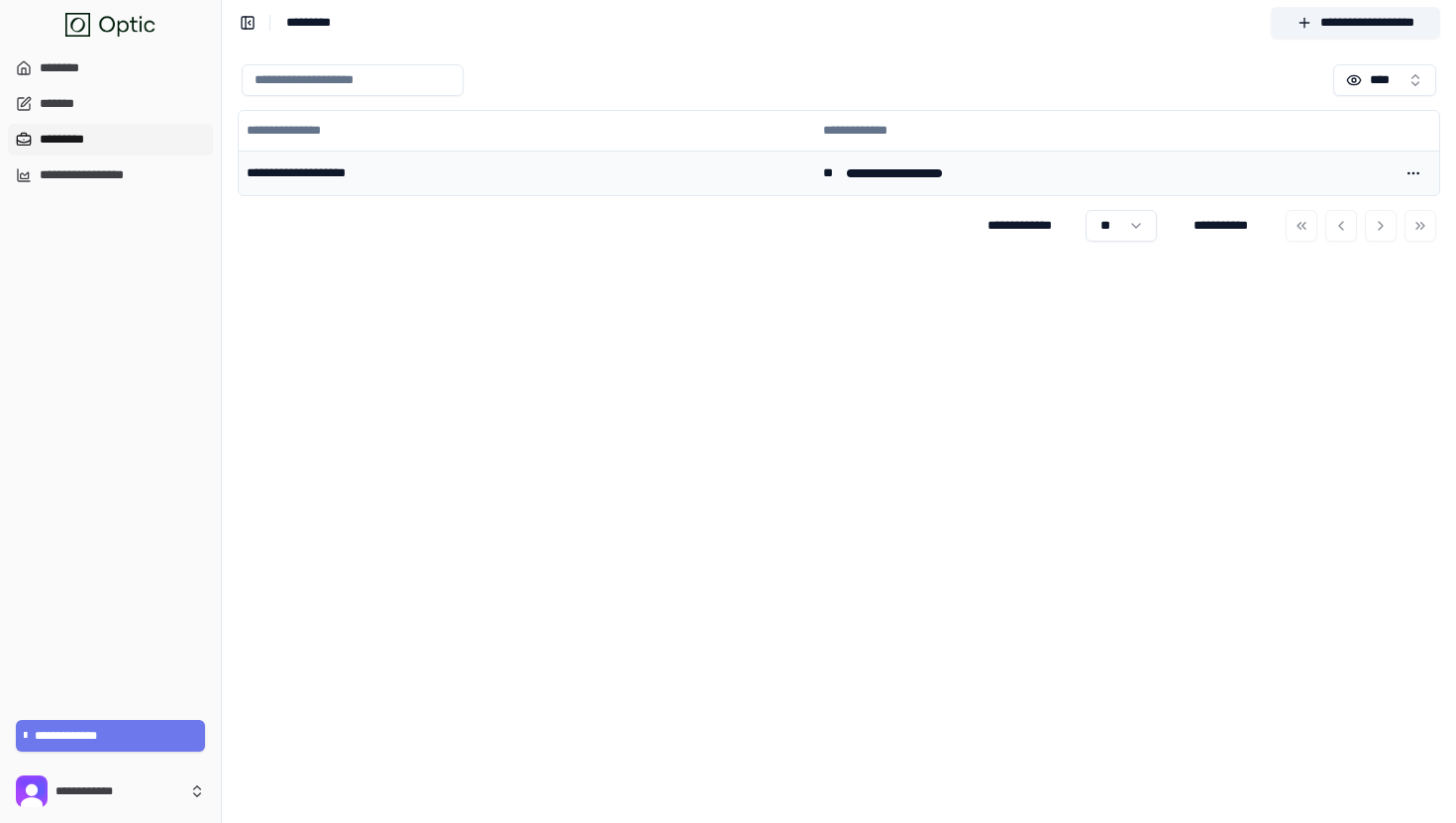 click on "**********" at bounding box center (527, 172) 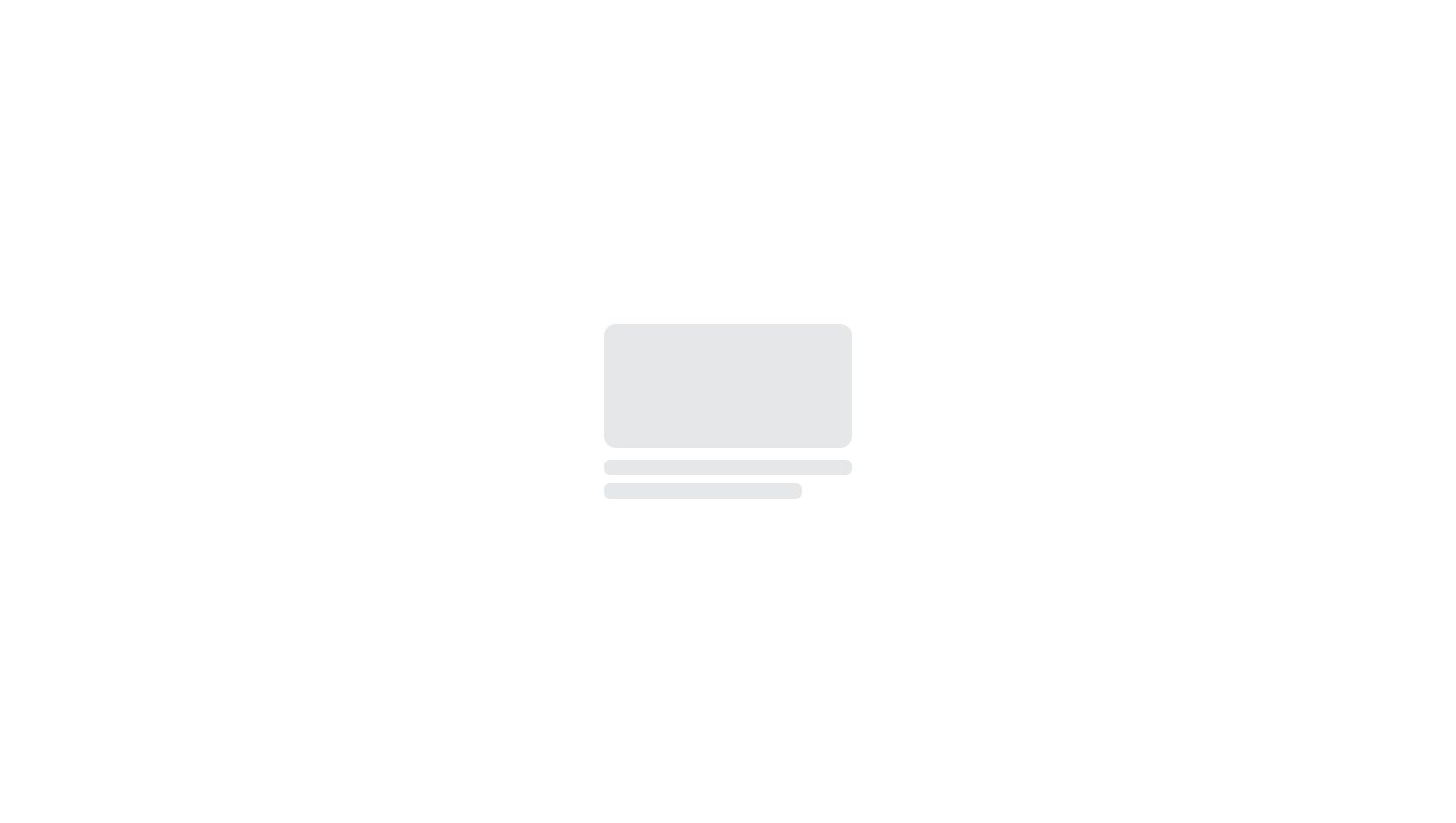 scroll, scrollTop: 0, scrollLeft: 0, axis: both 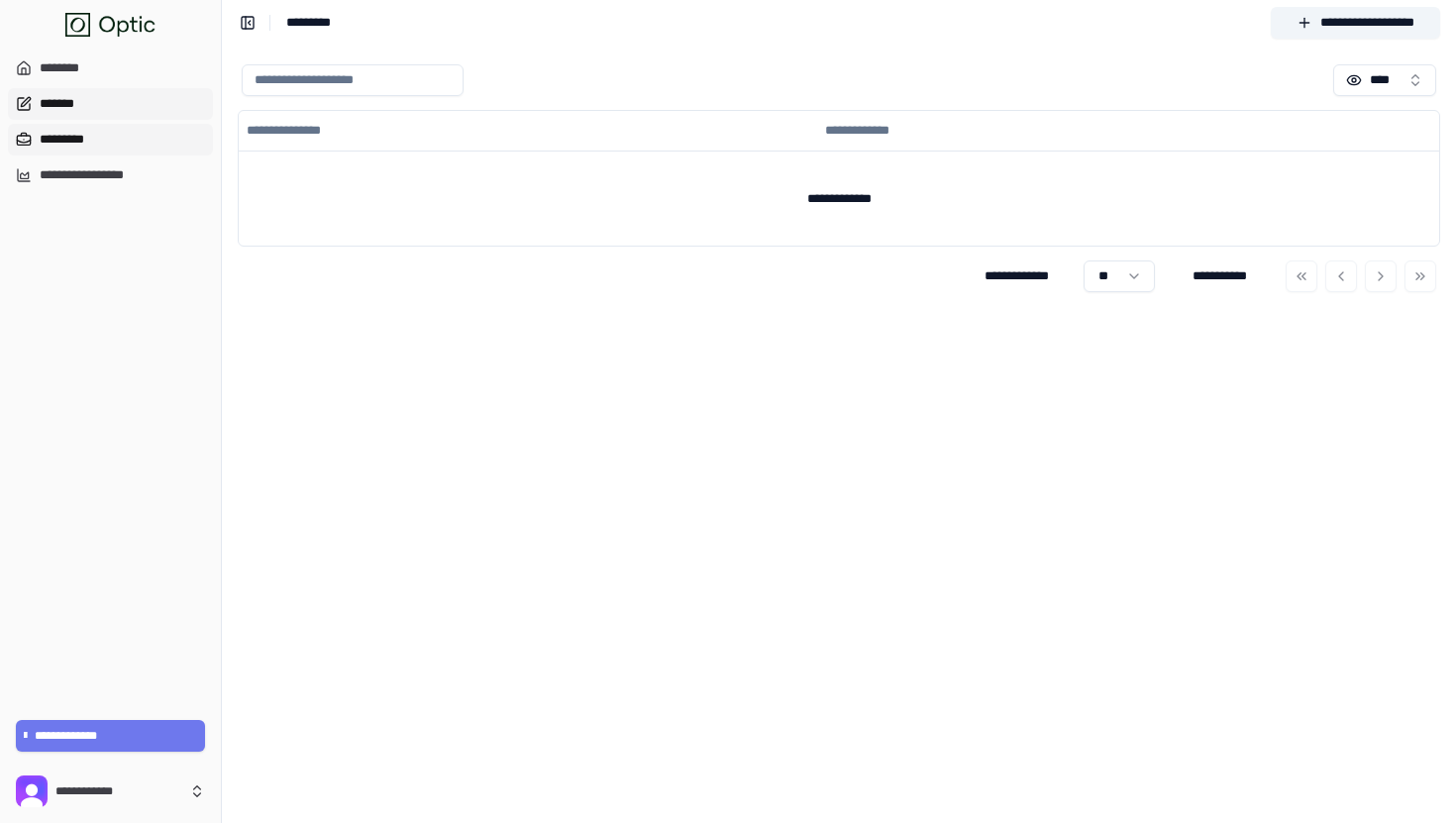 click on "*******" at bounding box center [110, 104] 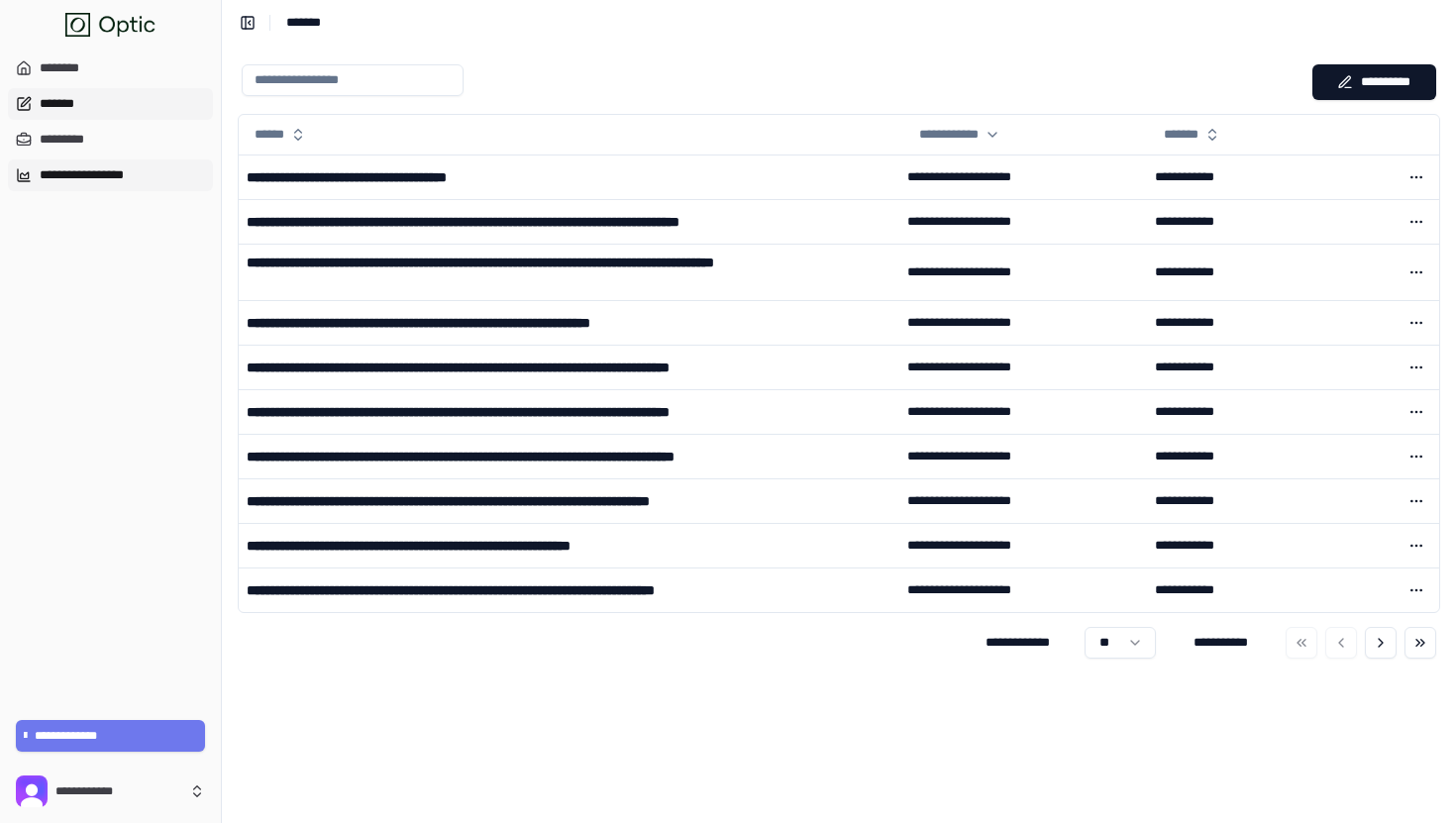 click on "**********" at bounding box center [110, 175] 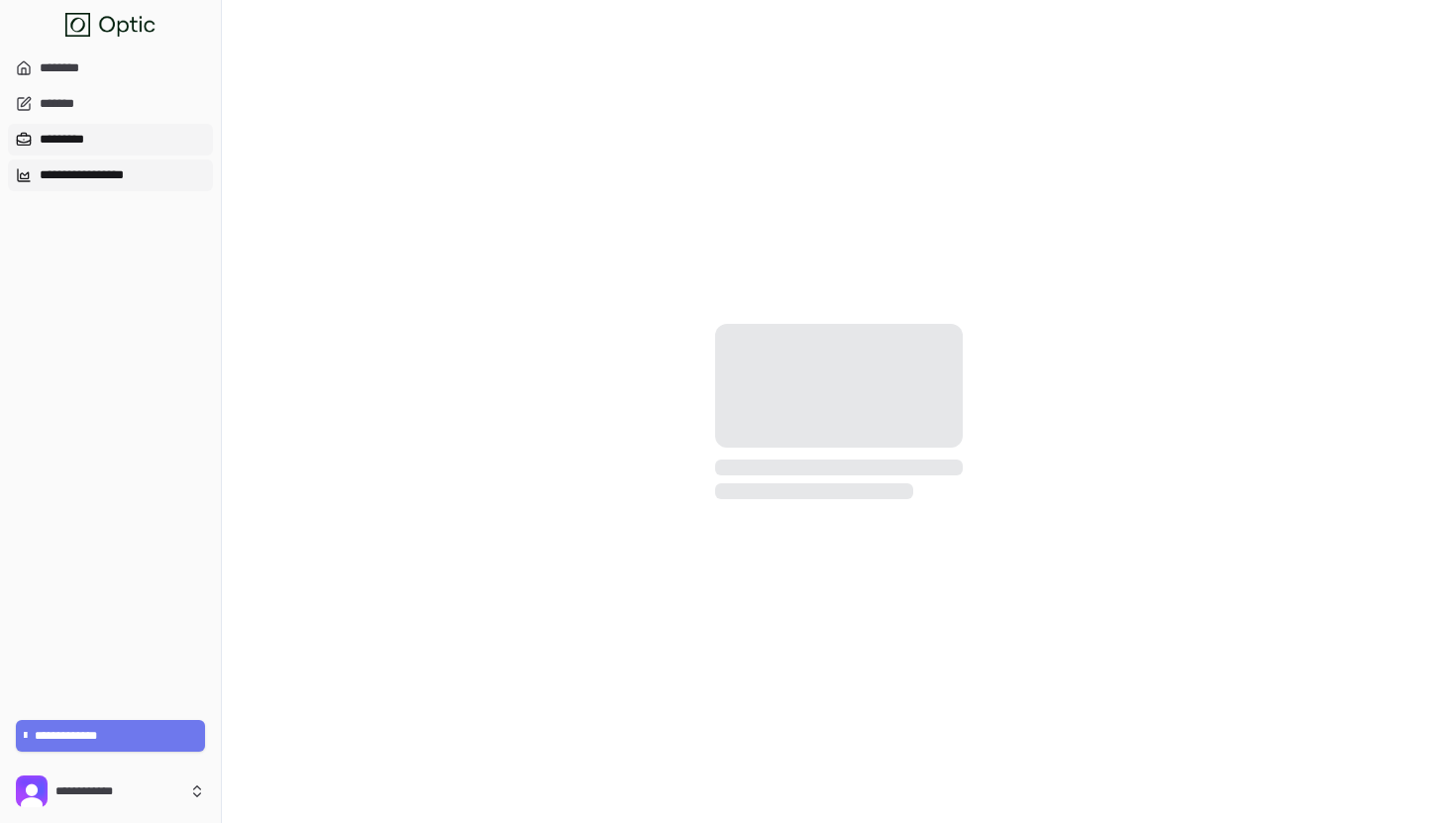 click on "*********" at bounding box center [110, 140] 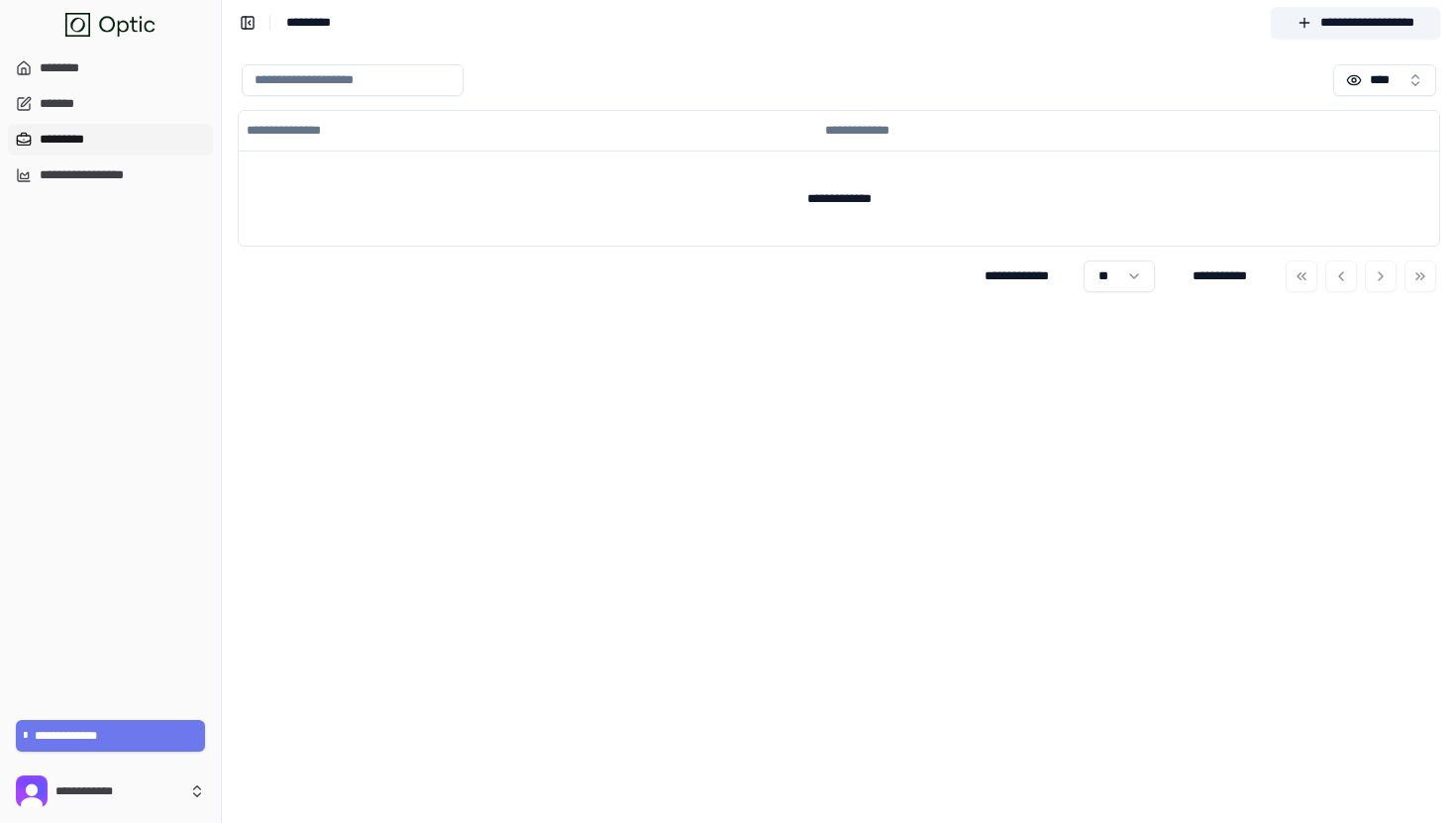 click on "**********" at bounding box center (839, 178) 